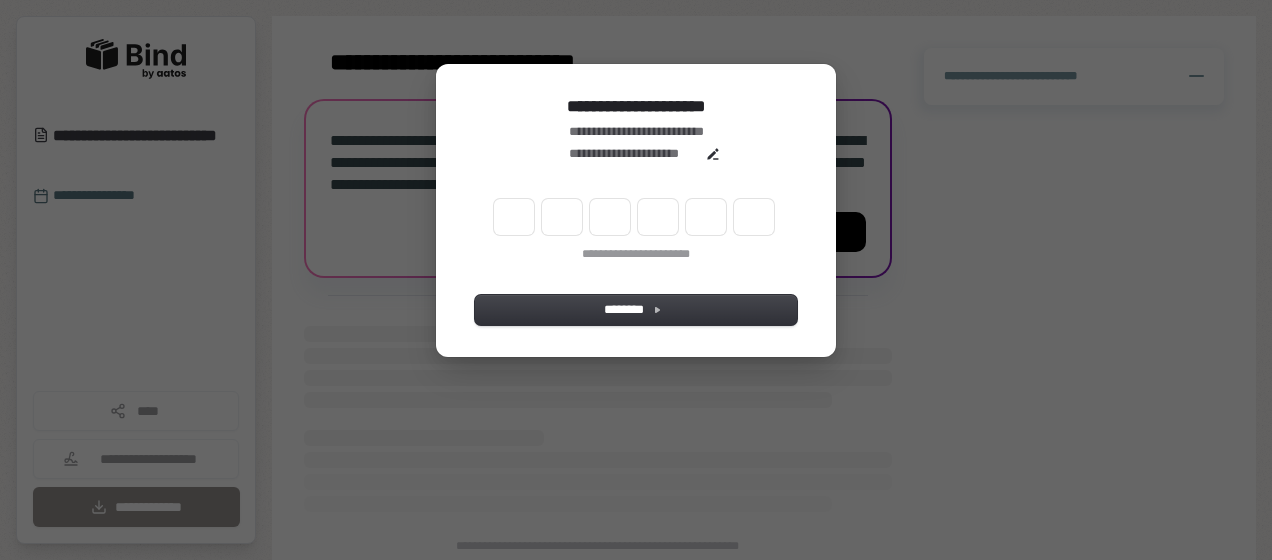 scroll, scrollTop: 0, scrollLeft: 0, axis: both 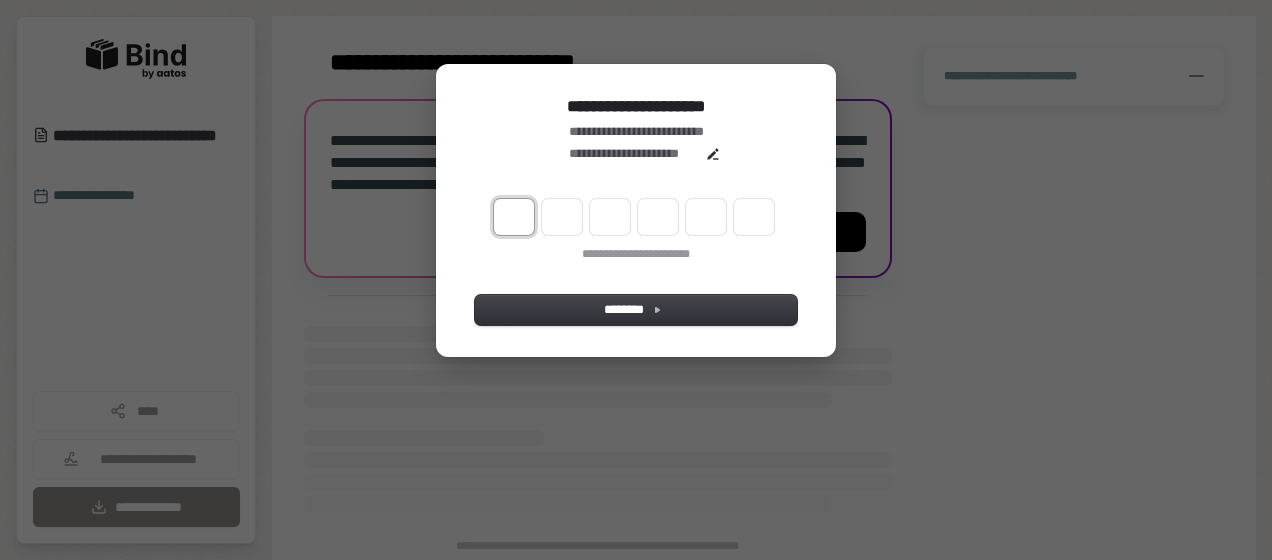 type on "*" 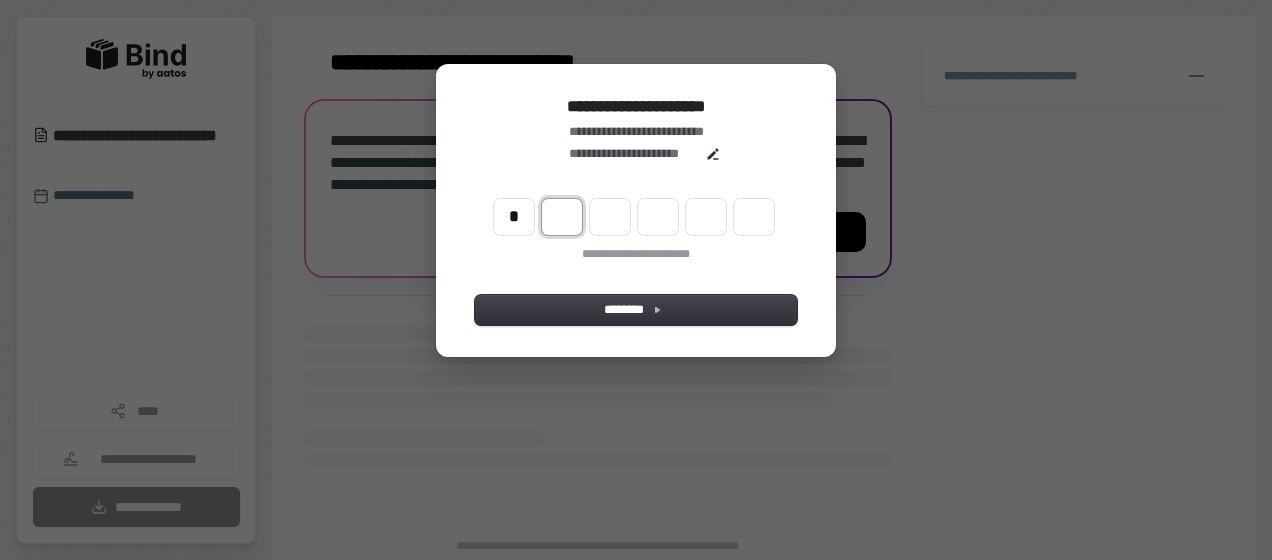 type on "*" 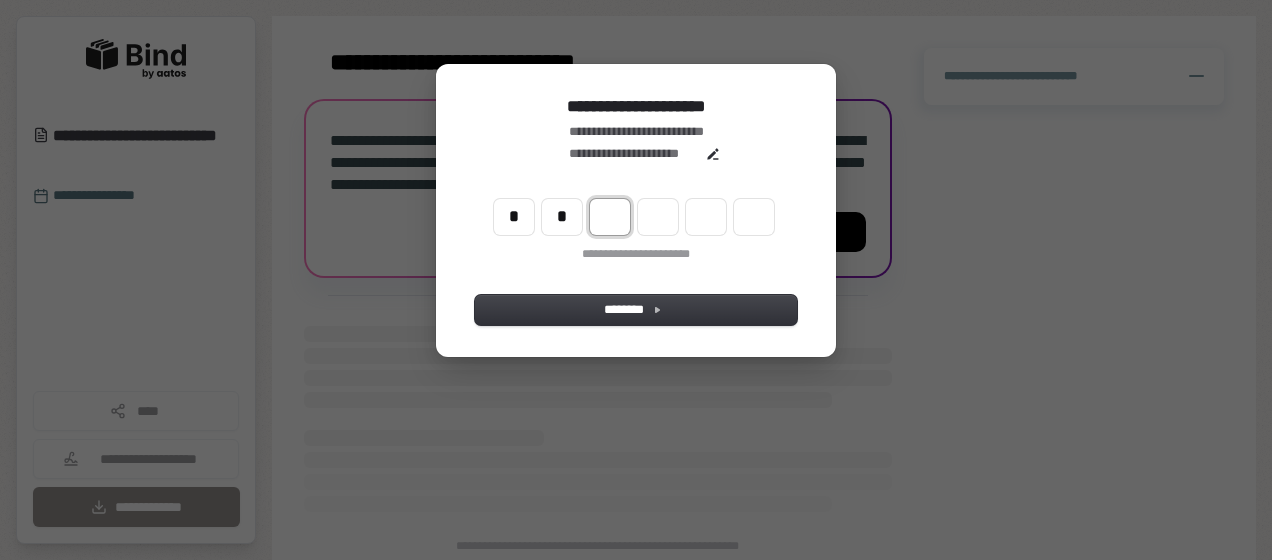 type on "**" 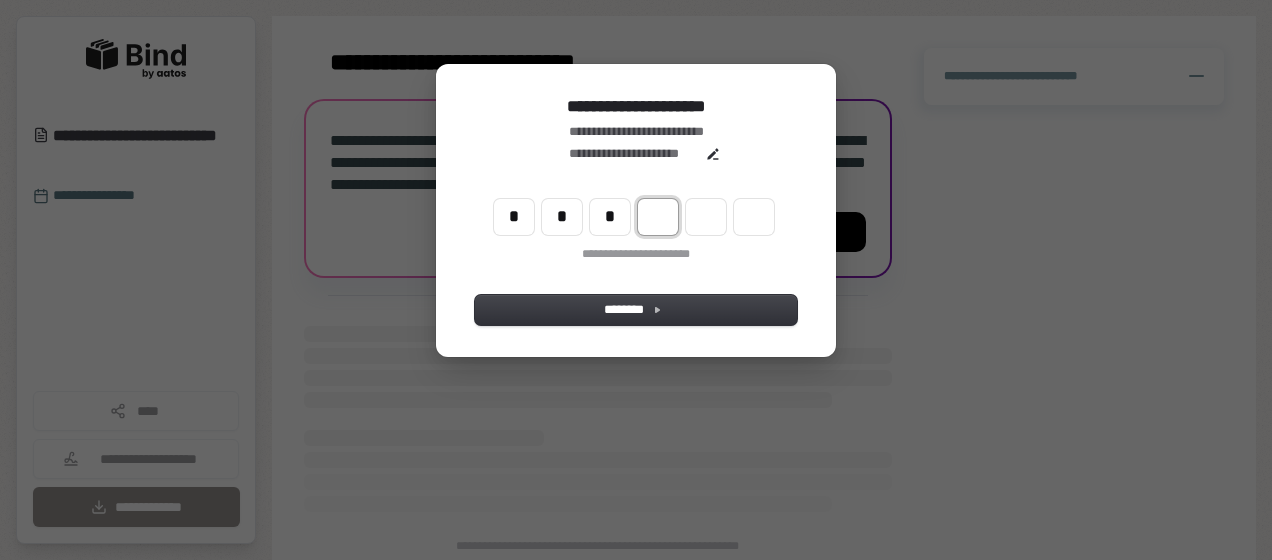 type on "***" 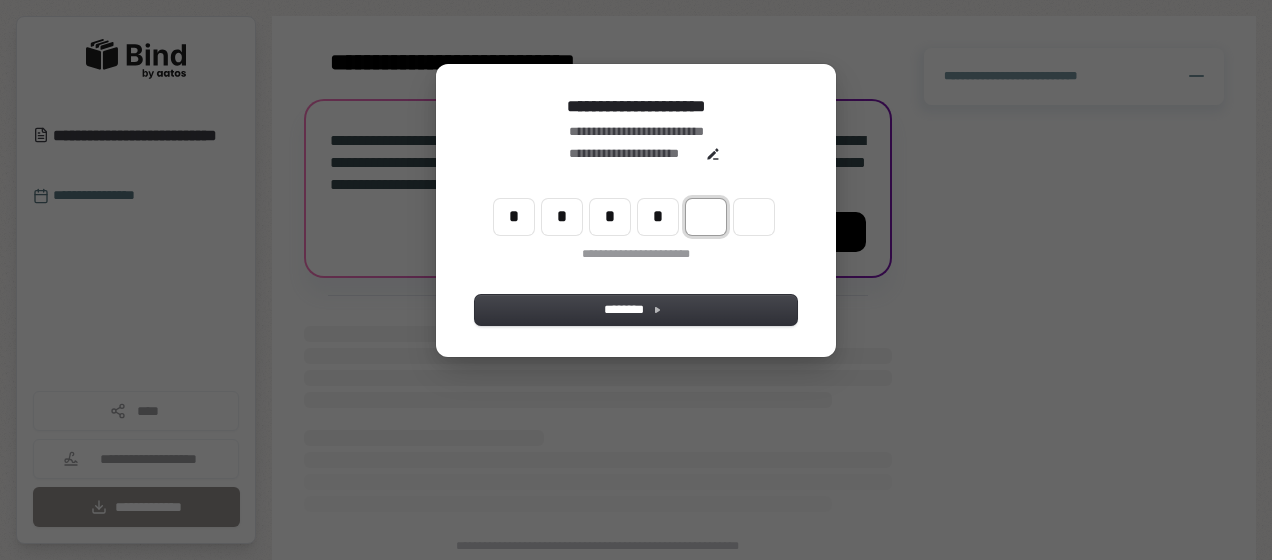 type on "****" 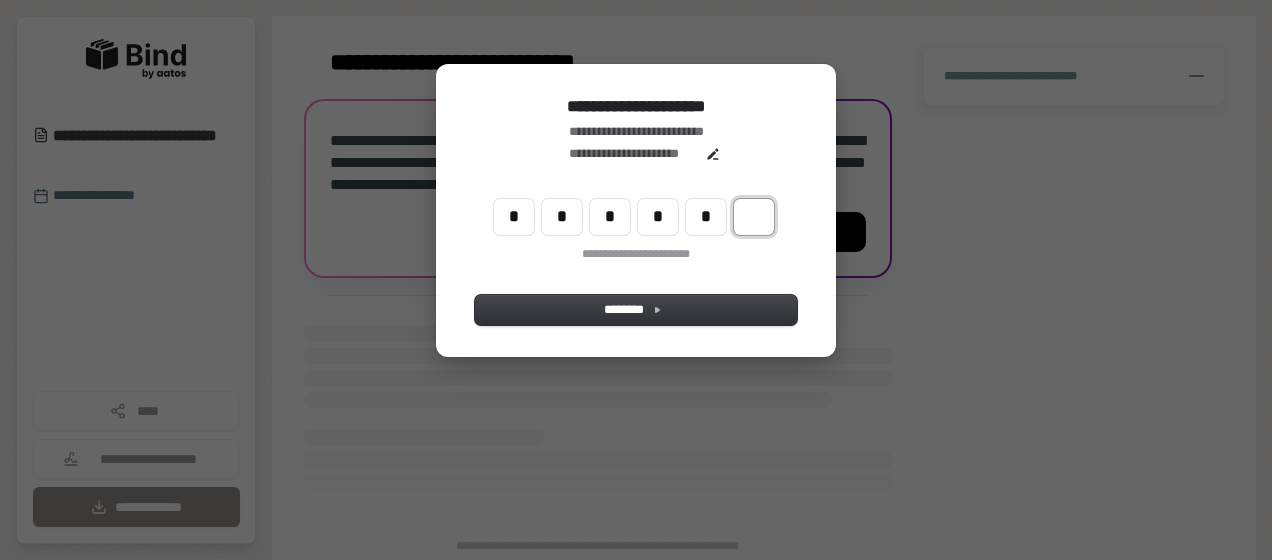 type on "******" 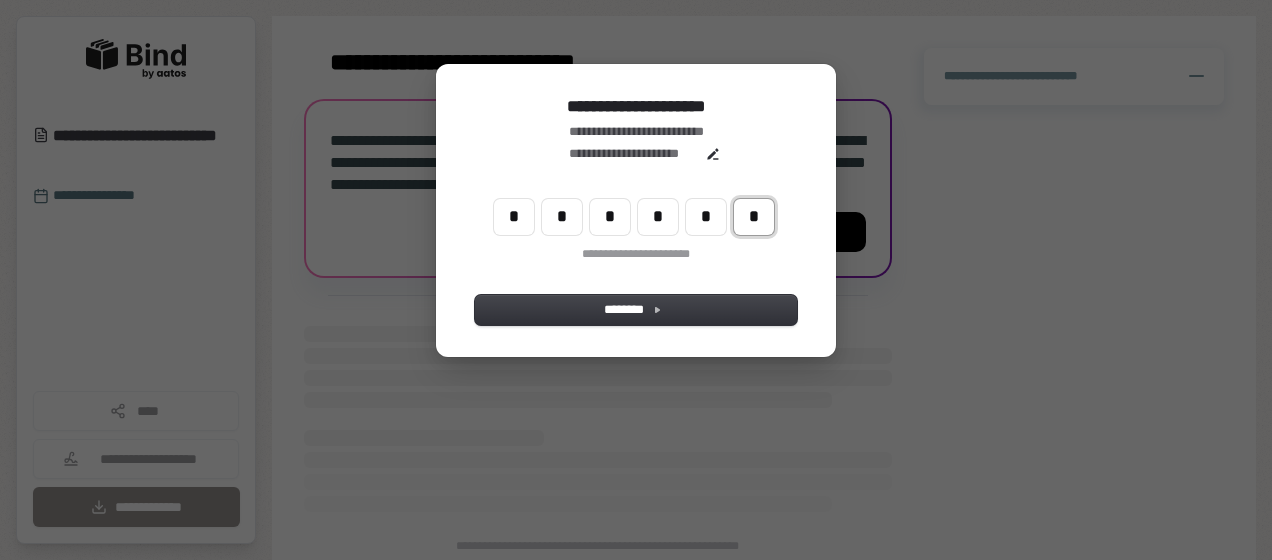 type on "*" 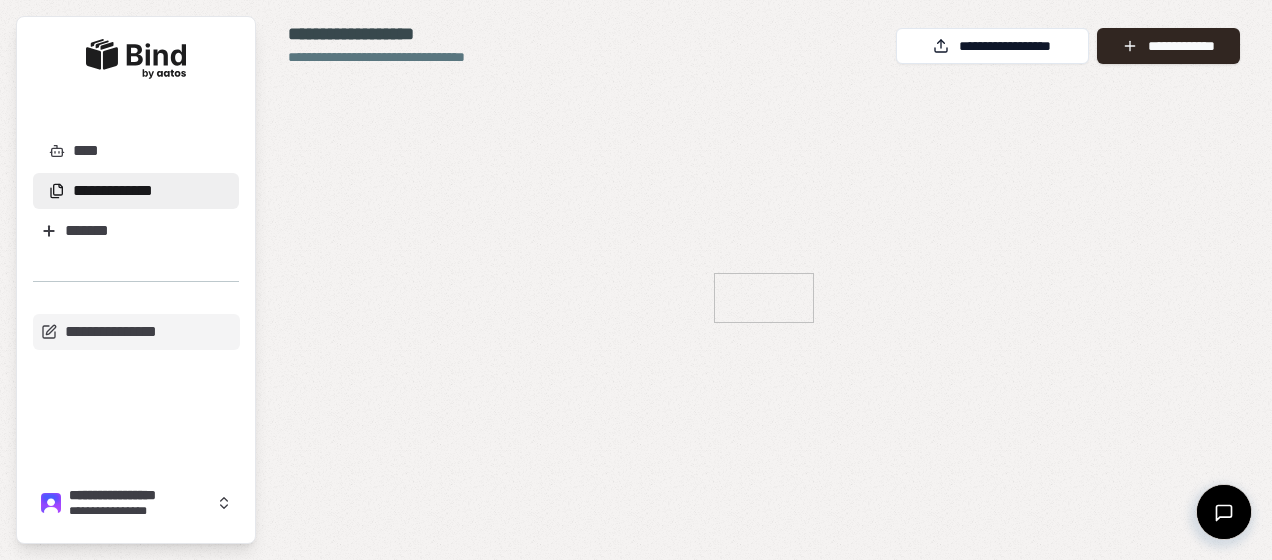 scroll, scrollTop: 0, scrollLeft: 0, axis: both 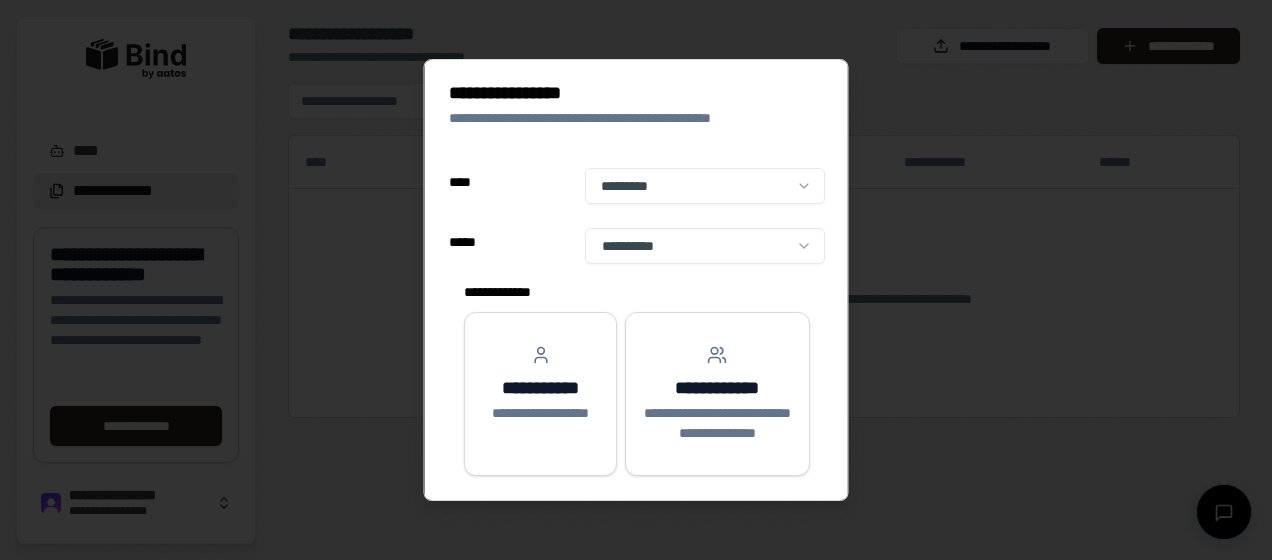 select on "**" 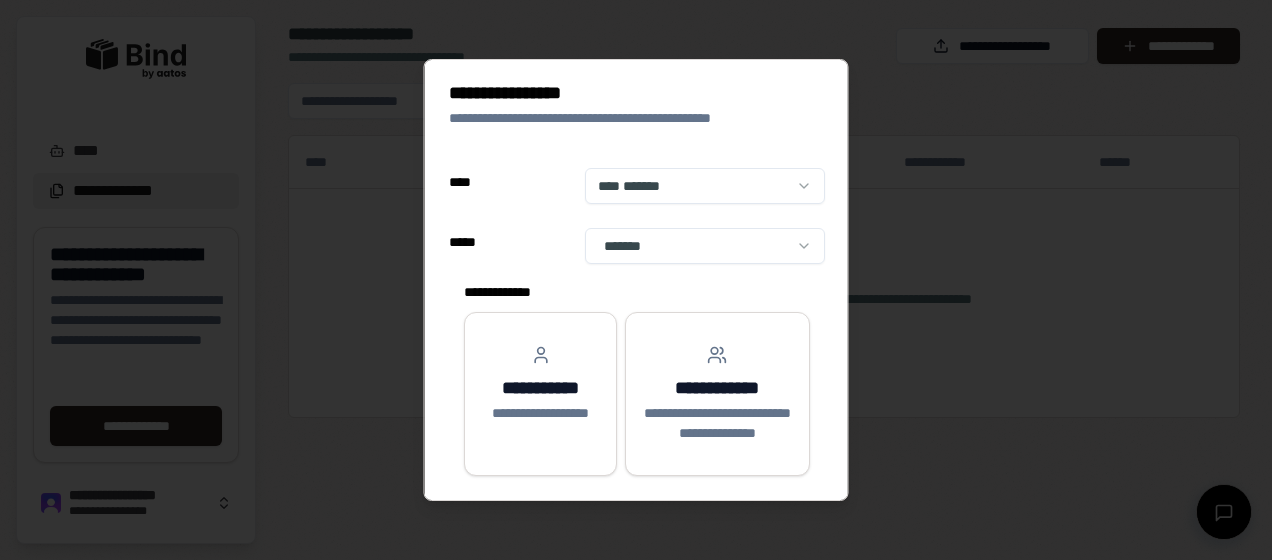 click on "**********" at bounding box center (636, 280) 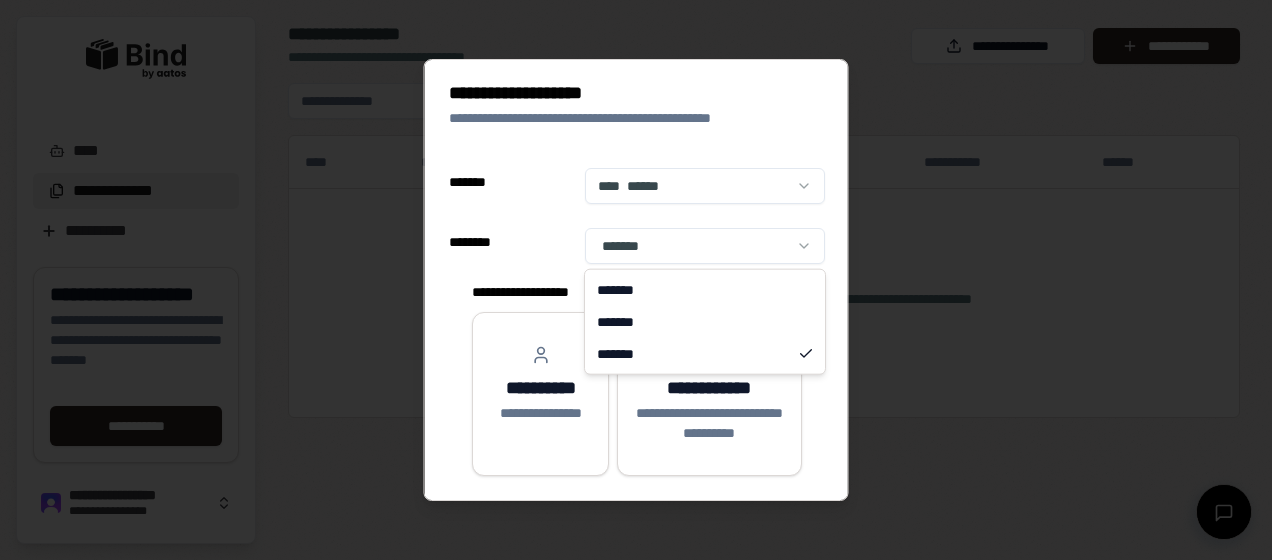 click on "**********" at bounding box center (636, 280) 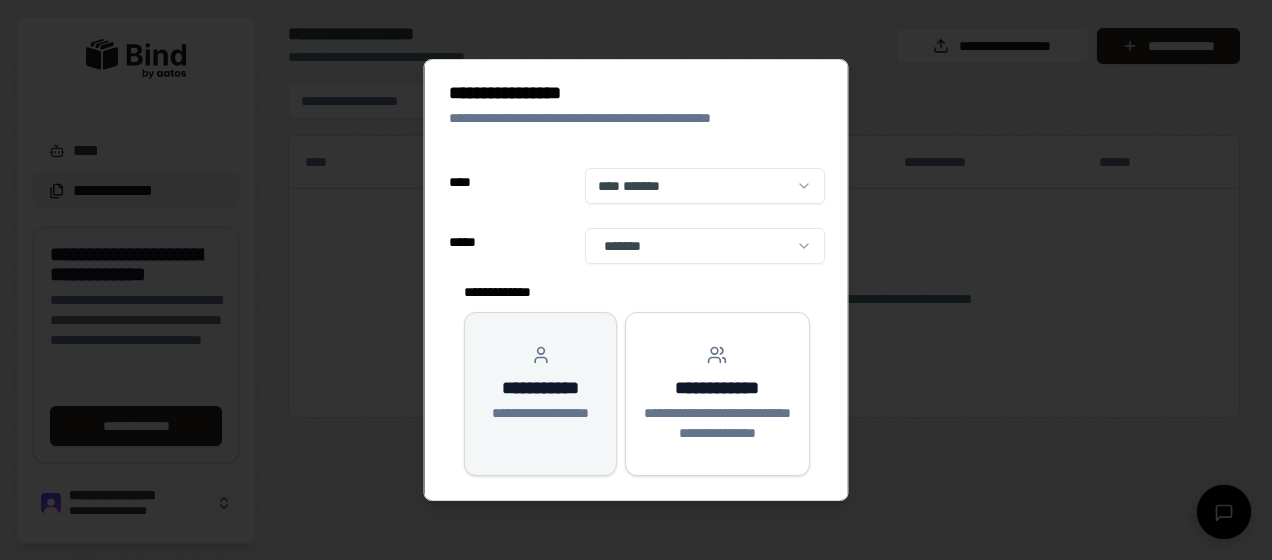 click 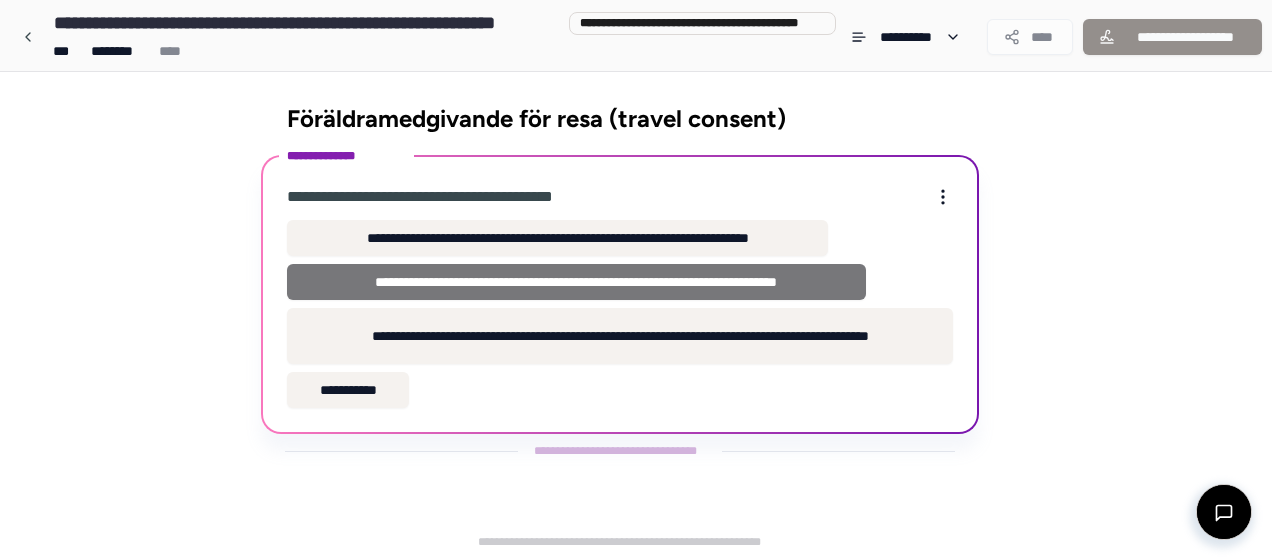 click on "**********" at bounding box center (576, 282) 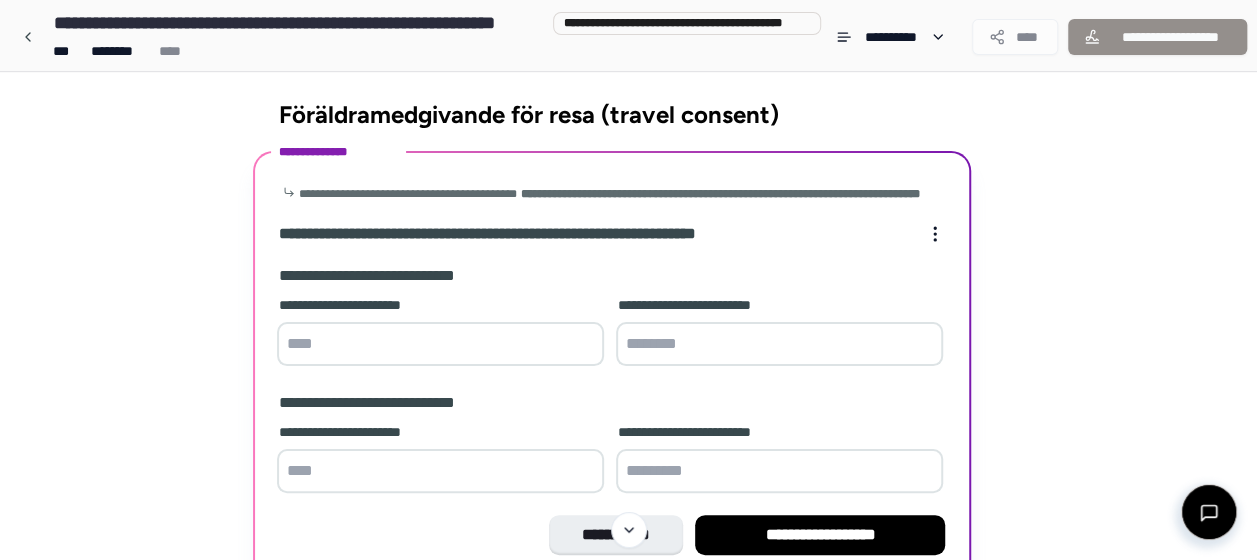 scroll, scrollTop: 0, scrollLeft: 0, axis: both 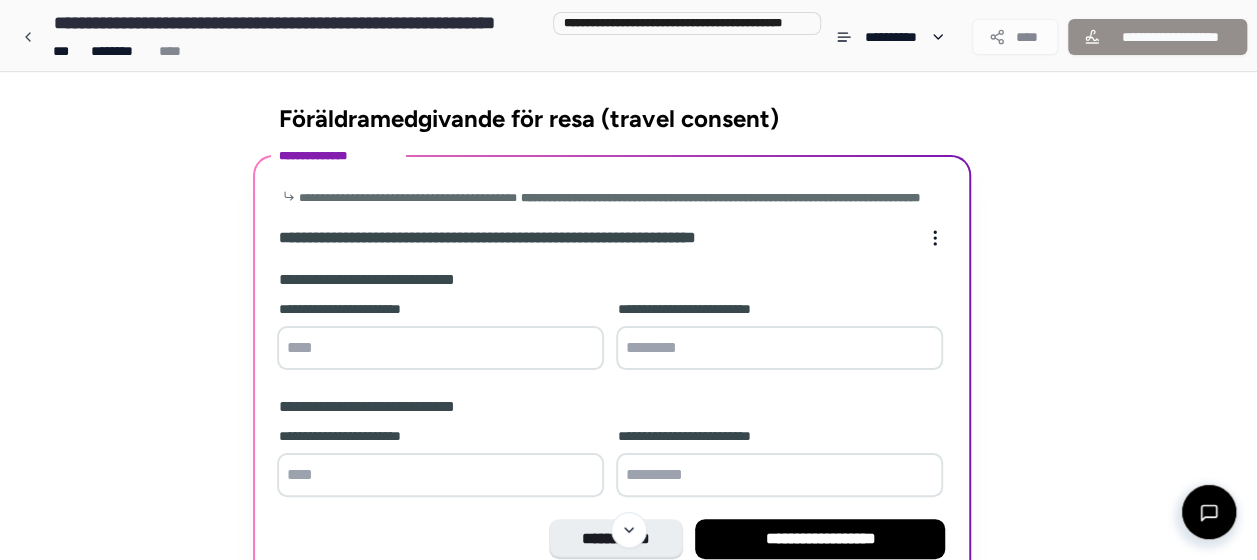 click at bounding box center [440, 348] 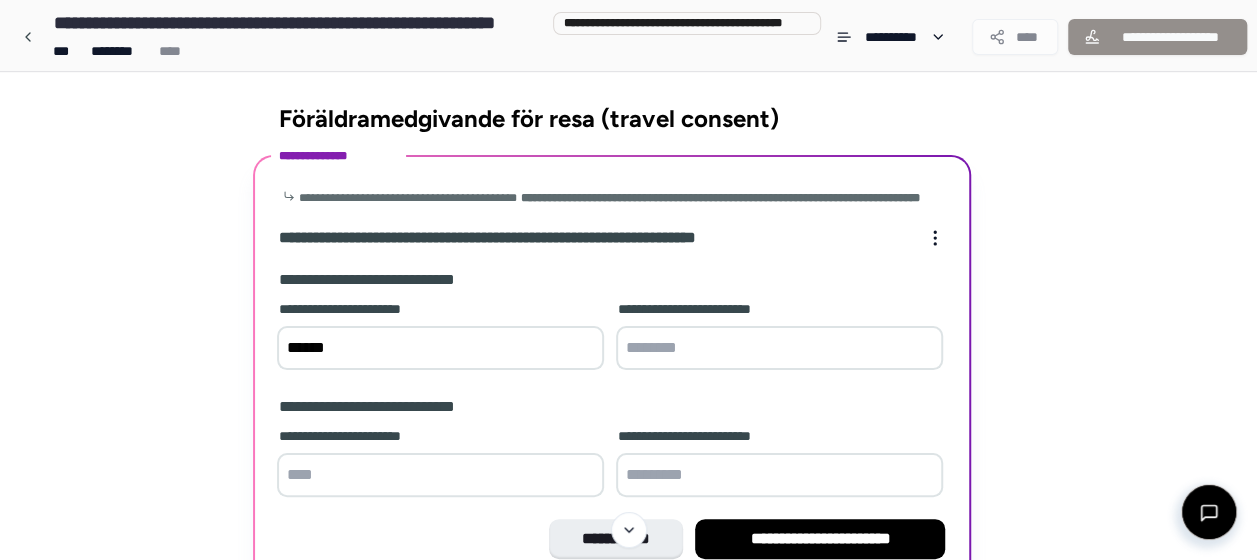 type on "******" 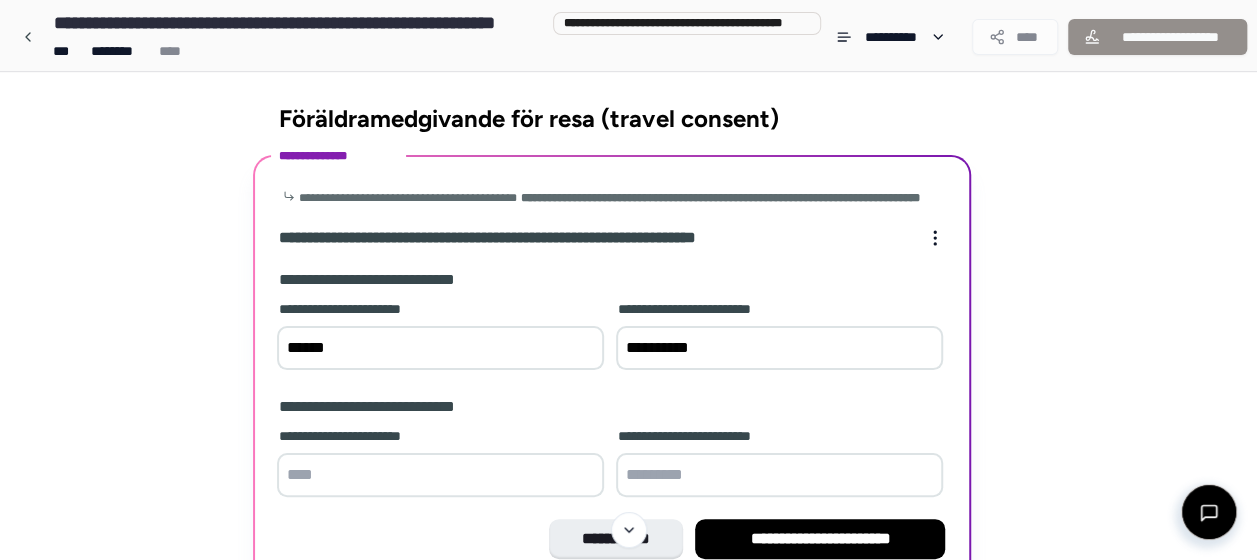 type on "**********" 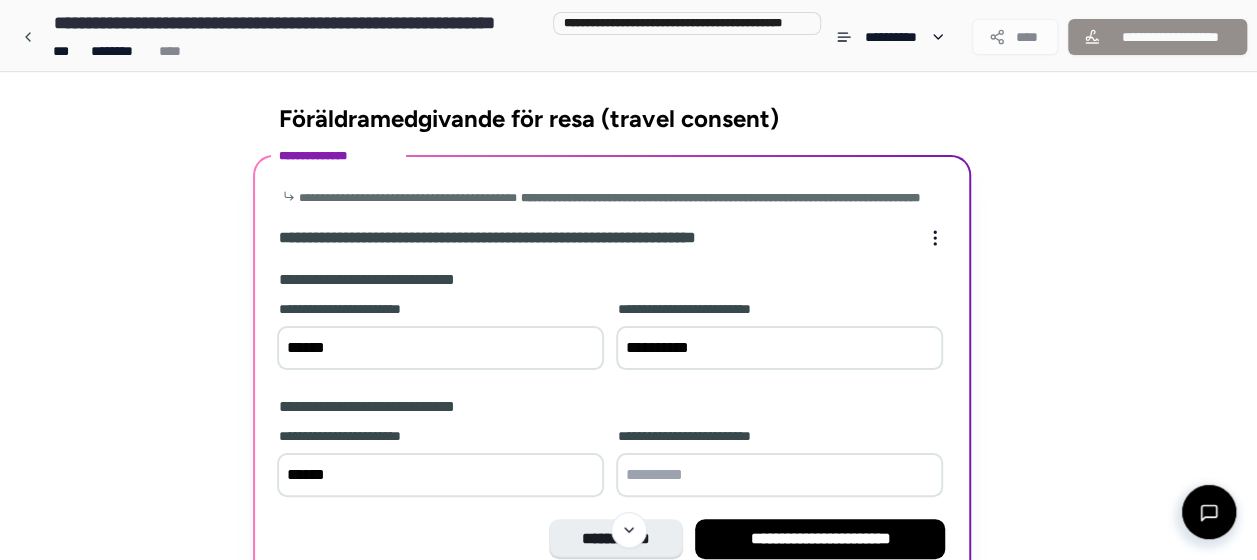 type on "******" 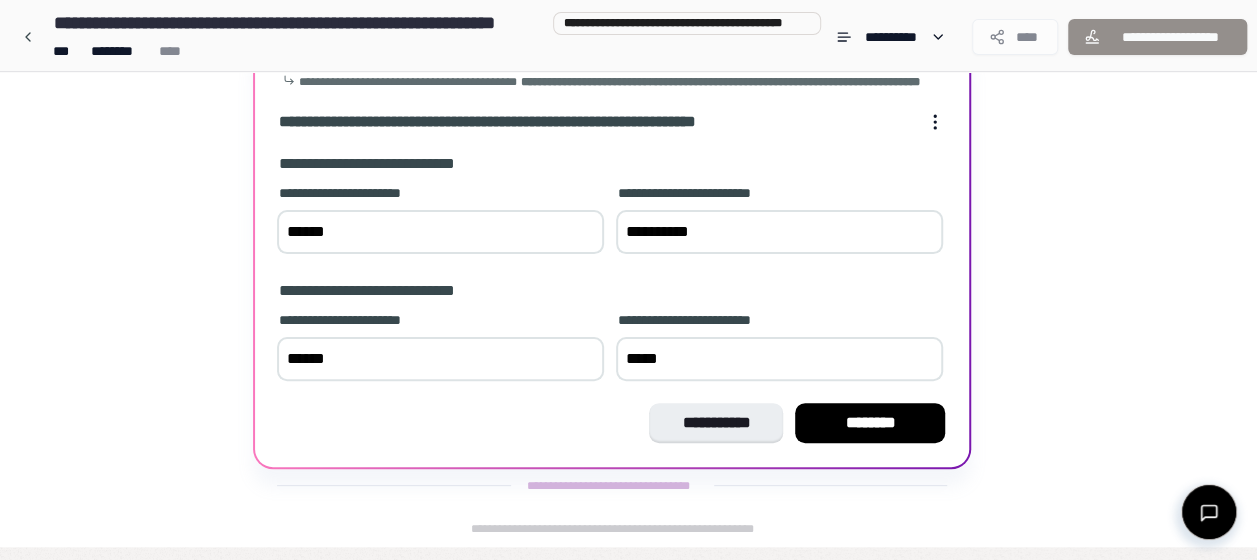 scroll, scrollTop: 119, scrollLeft: 0, axis: vertical 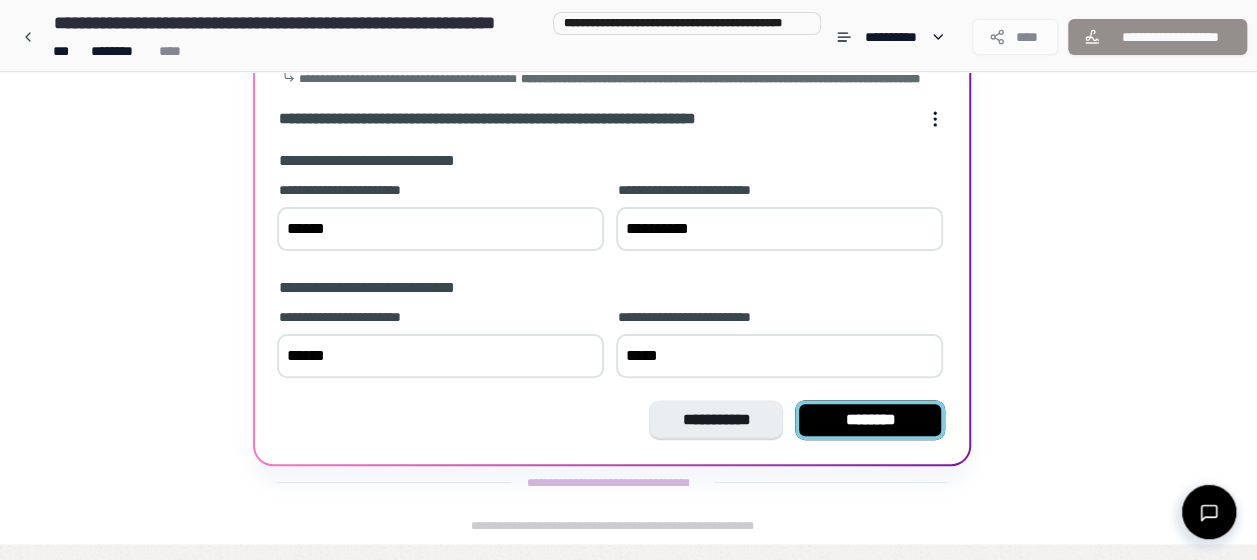 type on "*****" 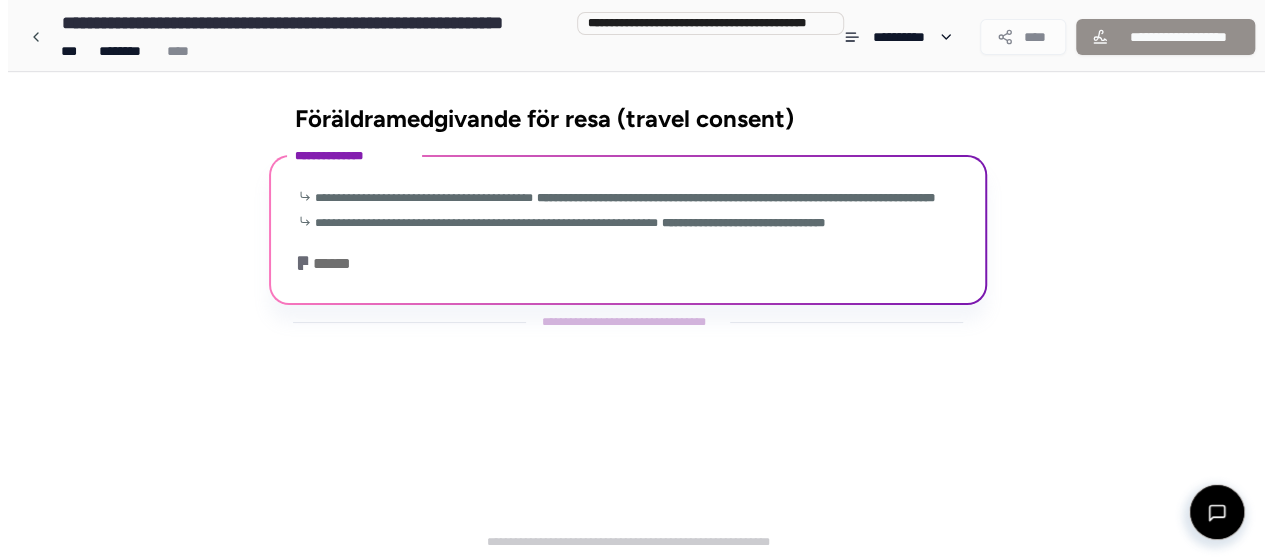 scroll, scrollTop: 0, scrollLeft: 0, axis: both 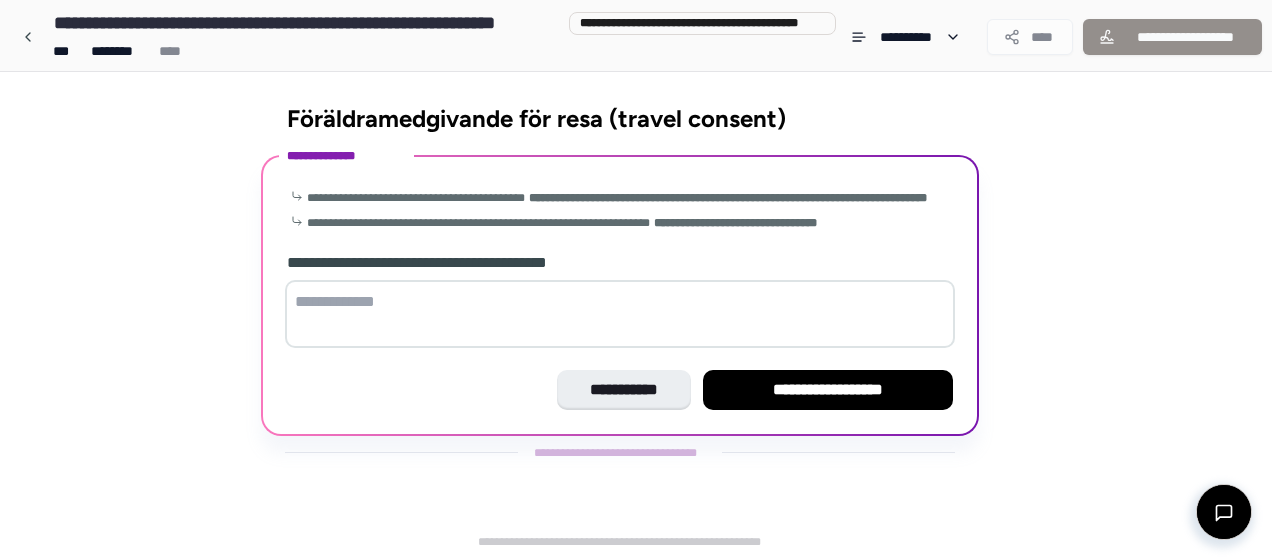 click at bounding box center [620, 314] 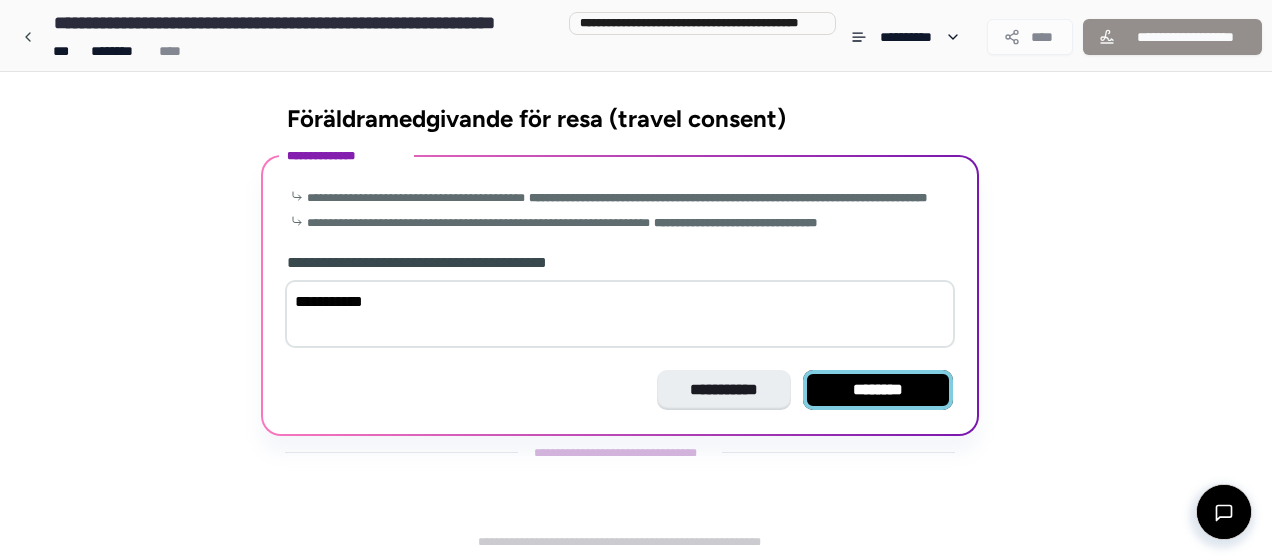 type on "**********" 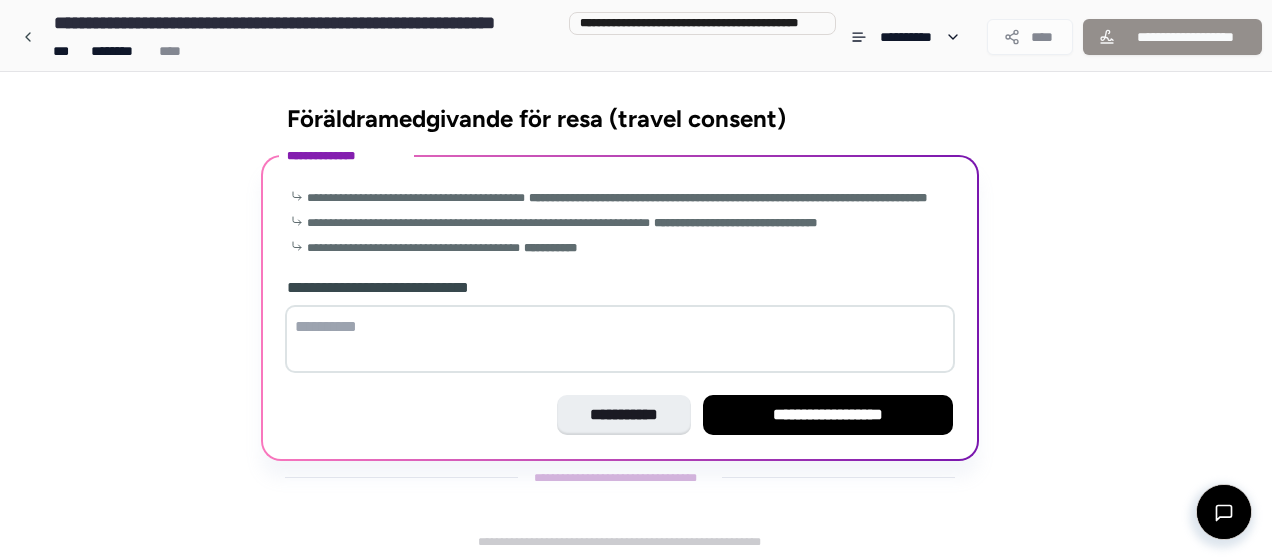 click at bounding box center (620, 339) 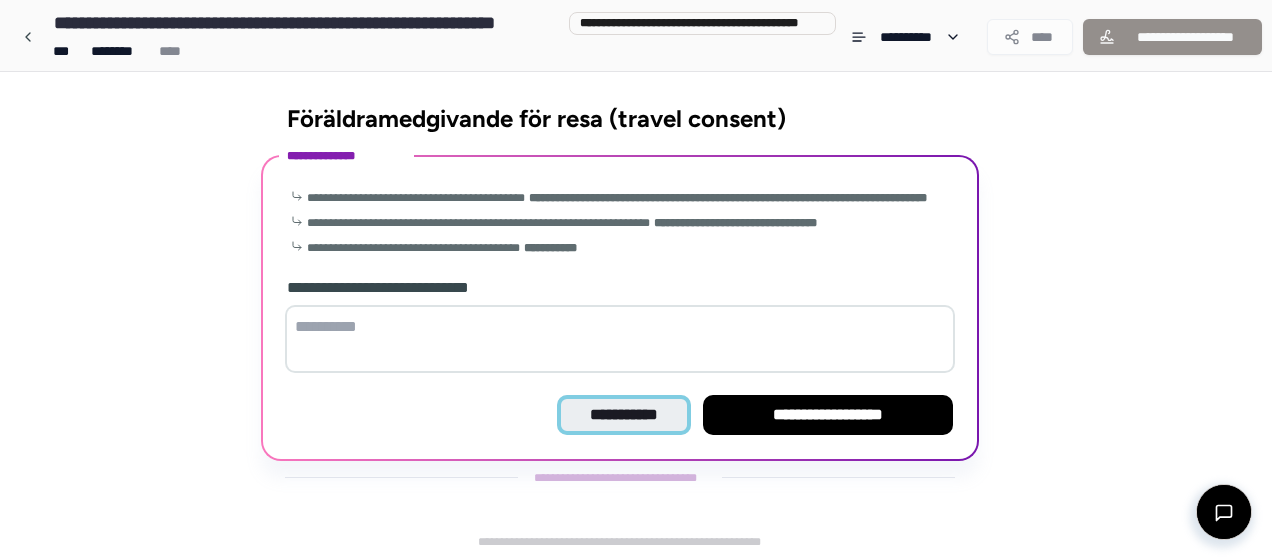 click on "**********" at bounding box center [624, 415] 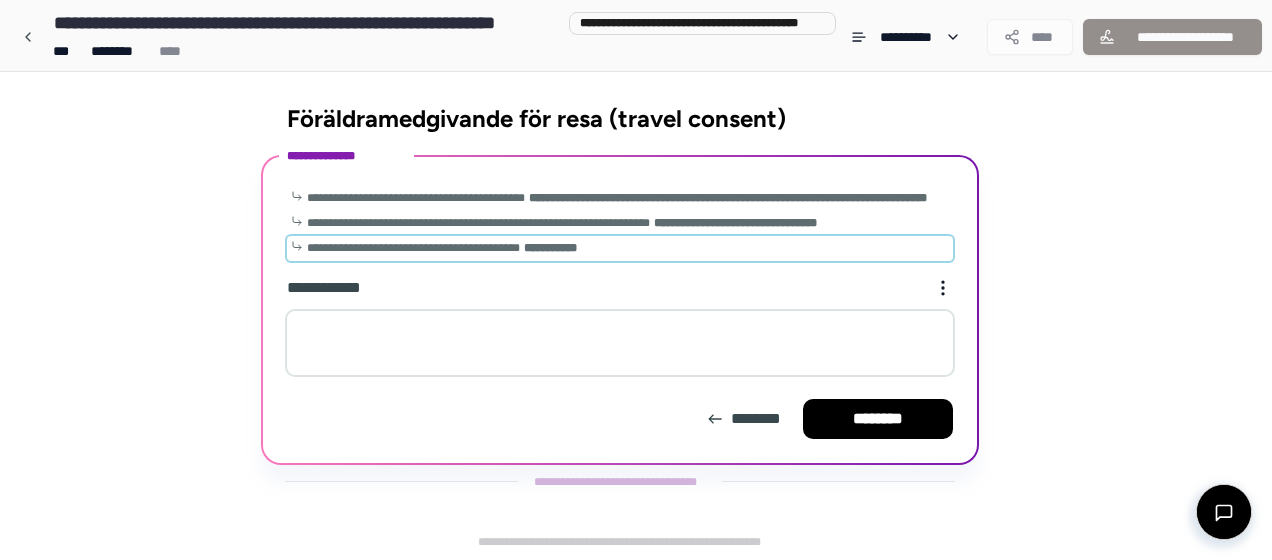 click on "**********" at bounding box center (550, 248) 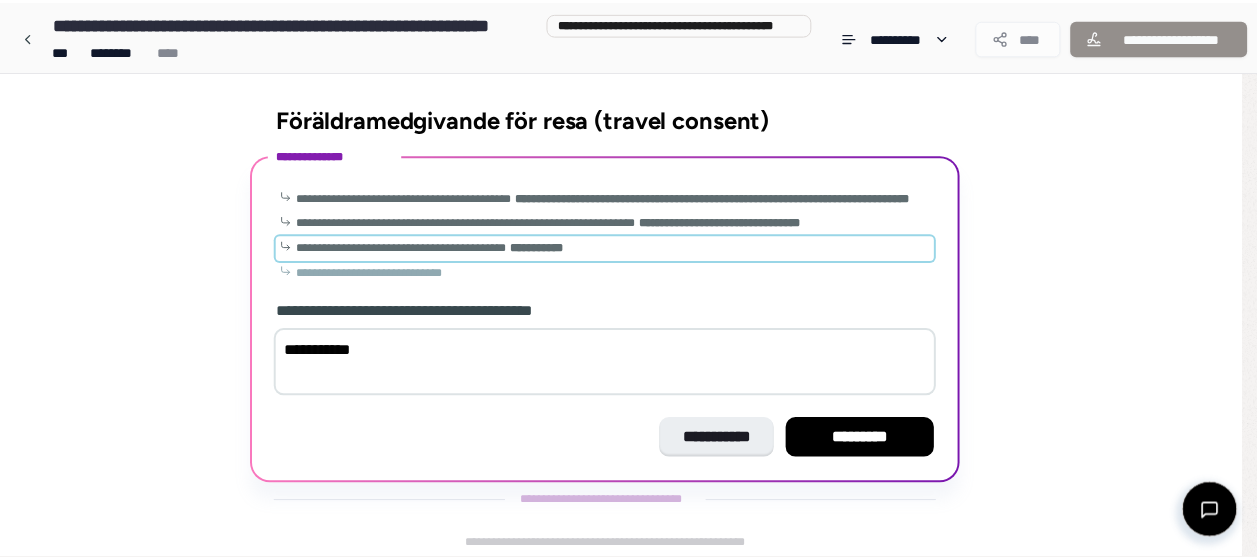 scroll, scrollTop: 20, scrollLeft: 0, axis: vertical 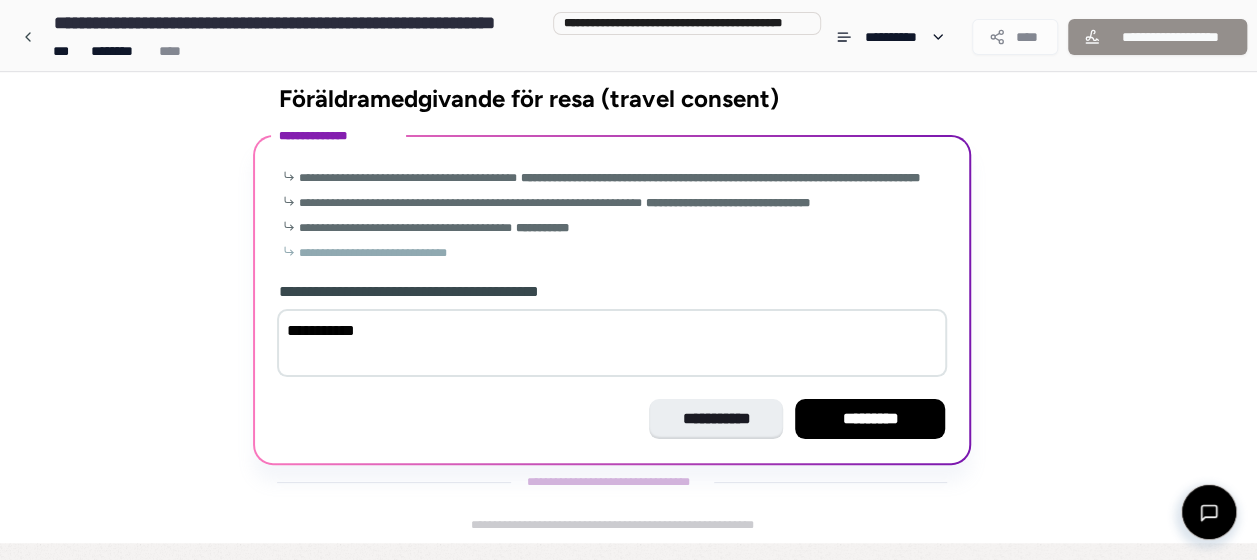 drag, startPoint x: 375, startPoint y: 352, endPoint x: 166, endPoint y: 362, distance: 209.2391 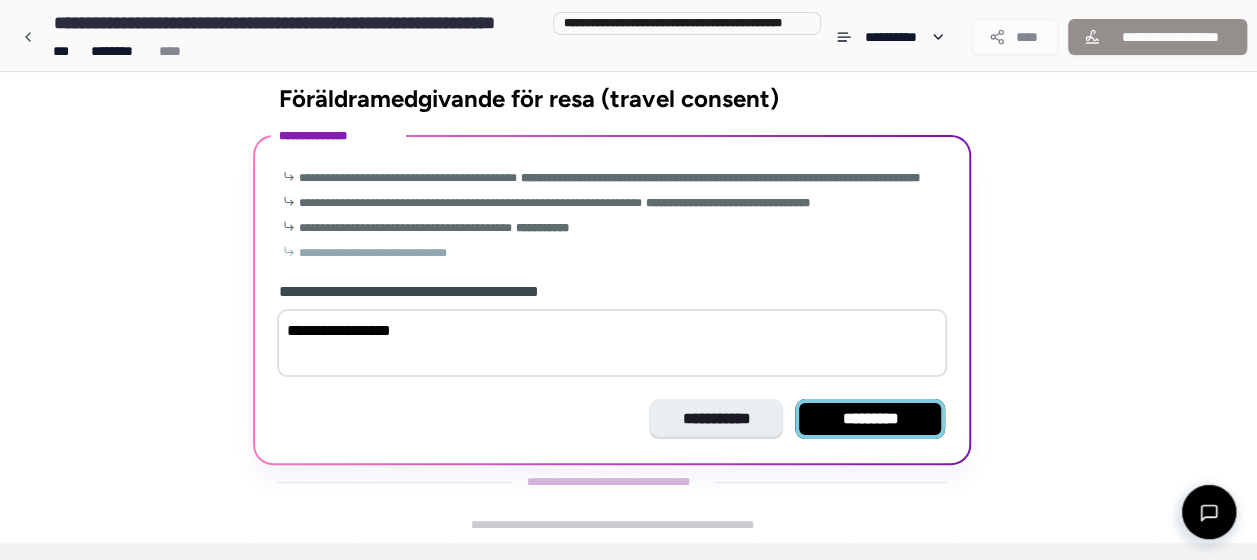 type on "**********" 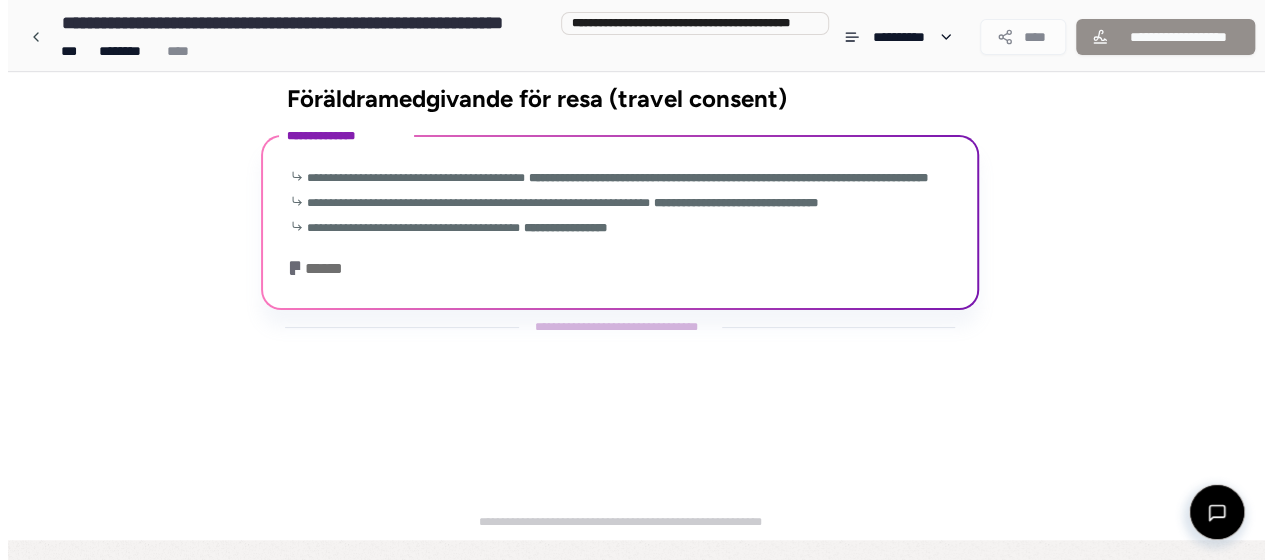 scroll, scrollTop: 0, scrollLeft: 0, axis: both 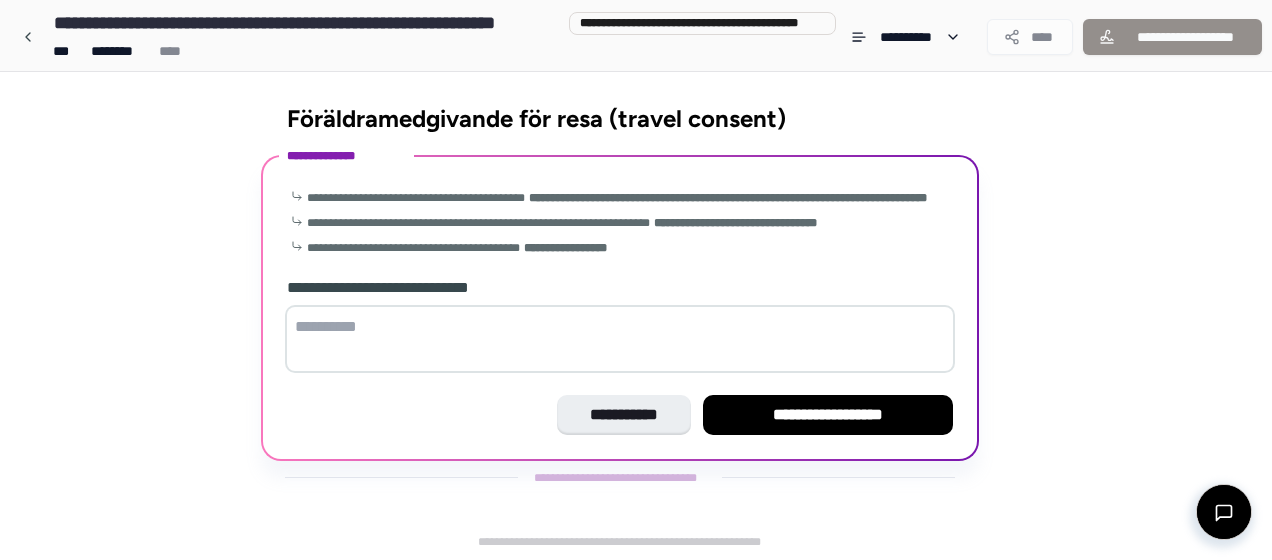 click at bounding box center [620, 339] 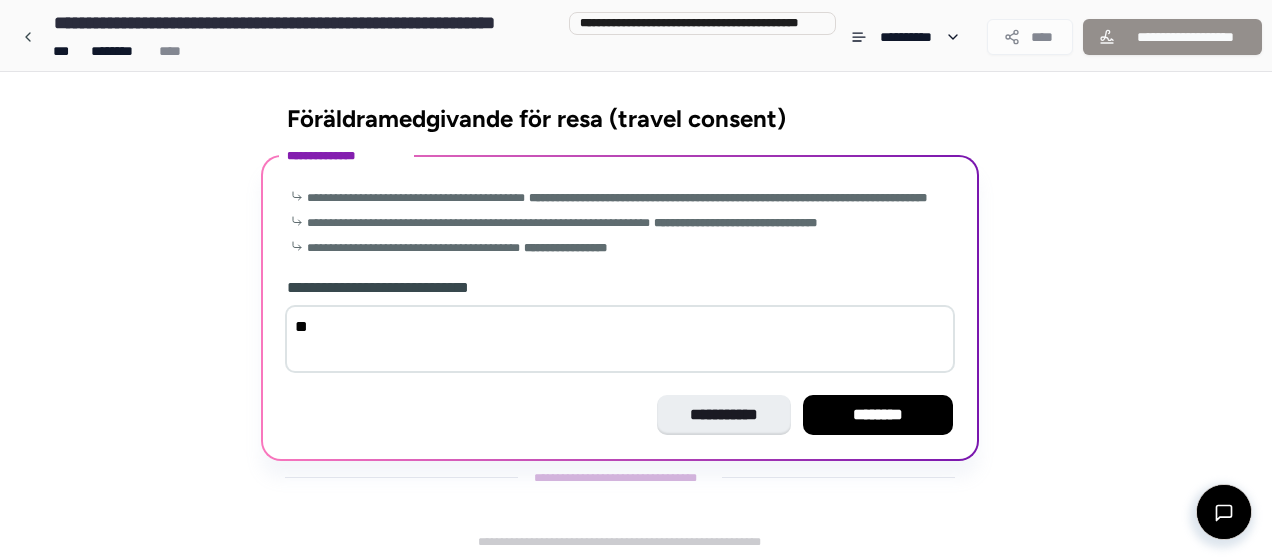 type on "*" 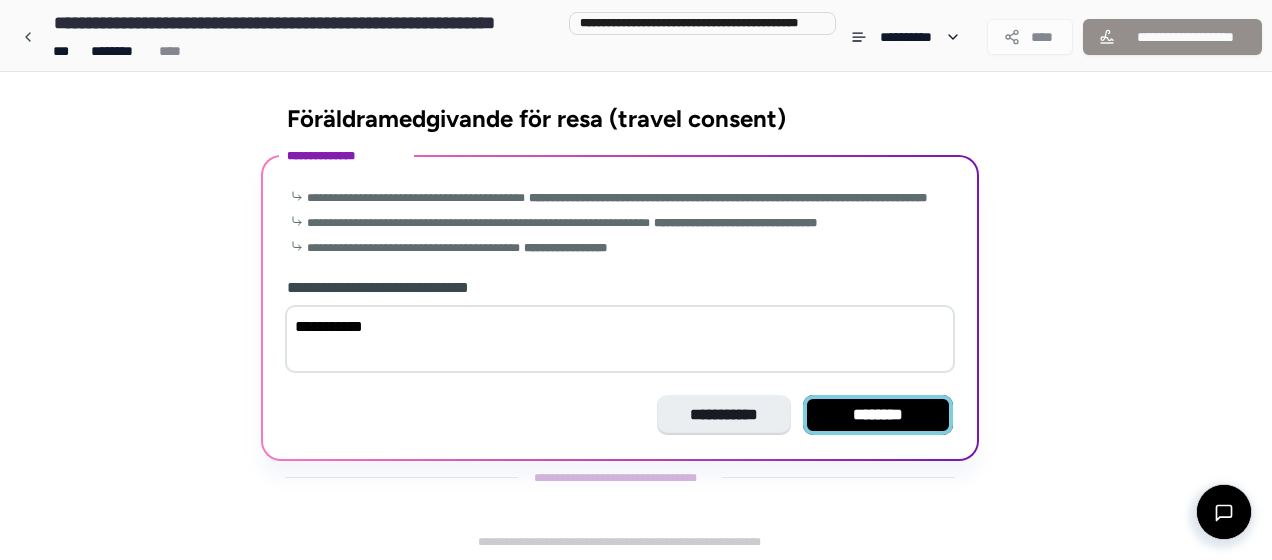 type on "**********" 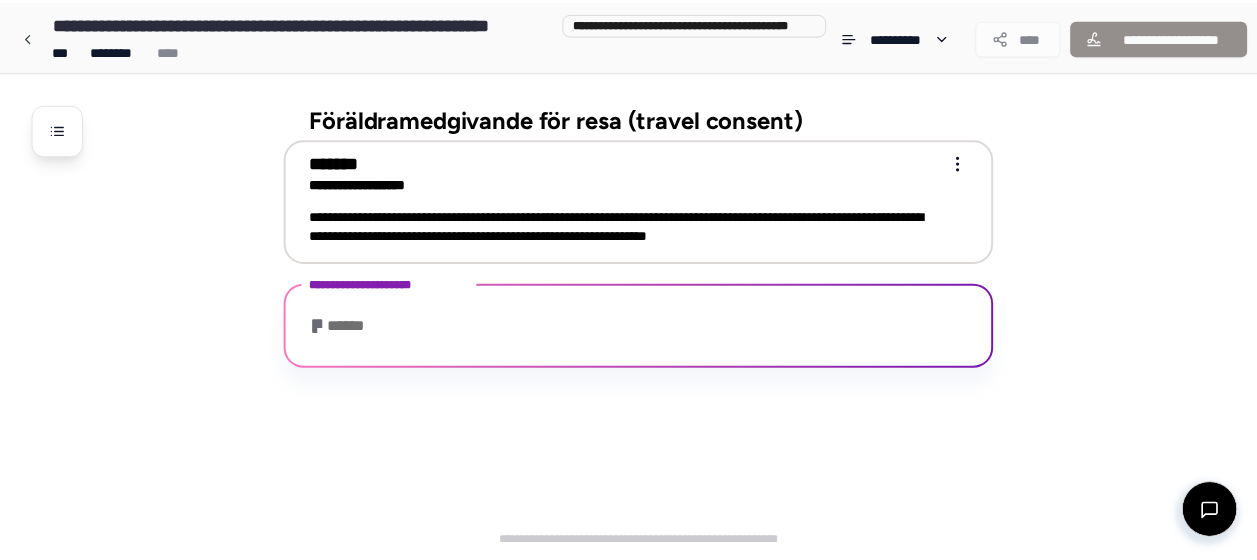 scroll, scrollTop: 17, scrollLeft: 0, axis: vertical 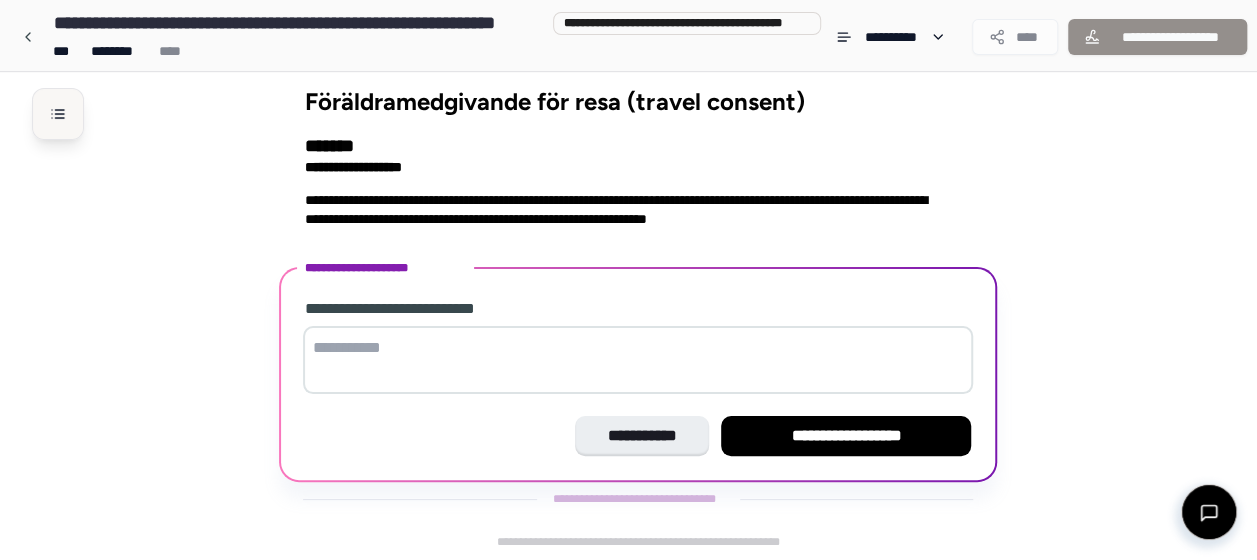 click at bounding box center [58, 114] 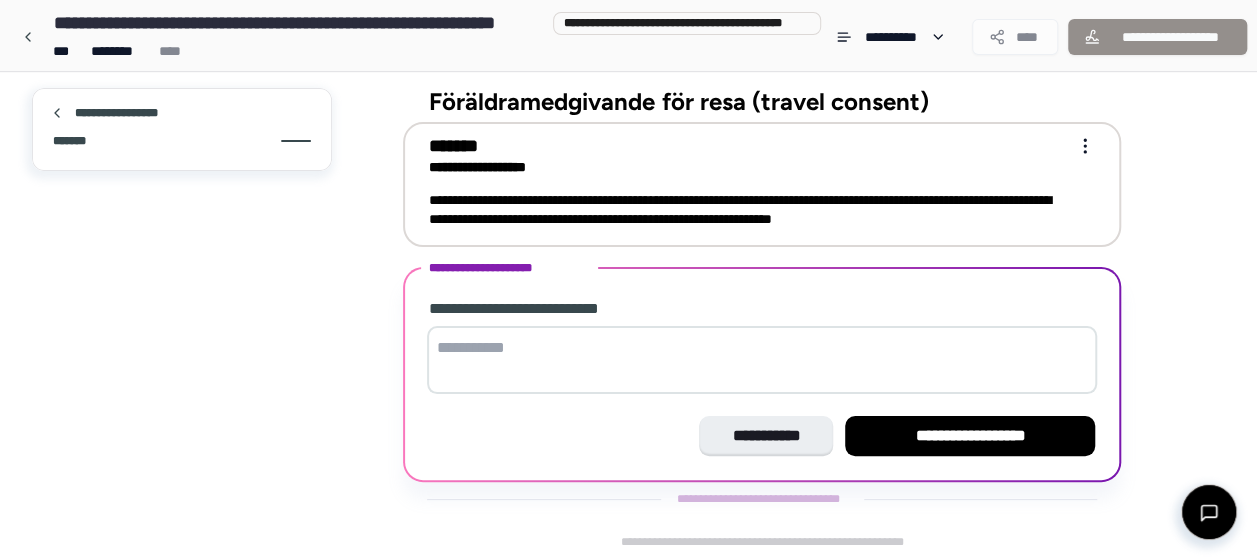 click on "*******" at bounding box center (182, 141) 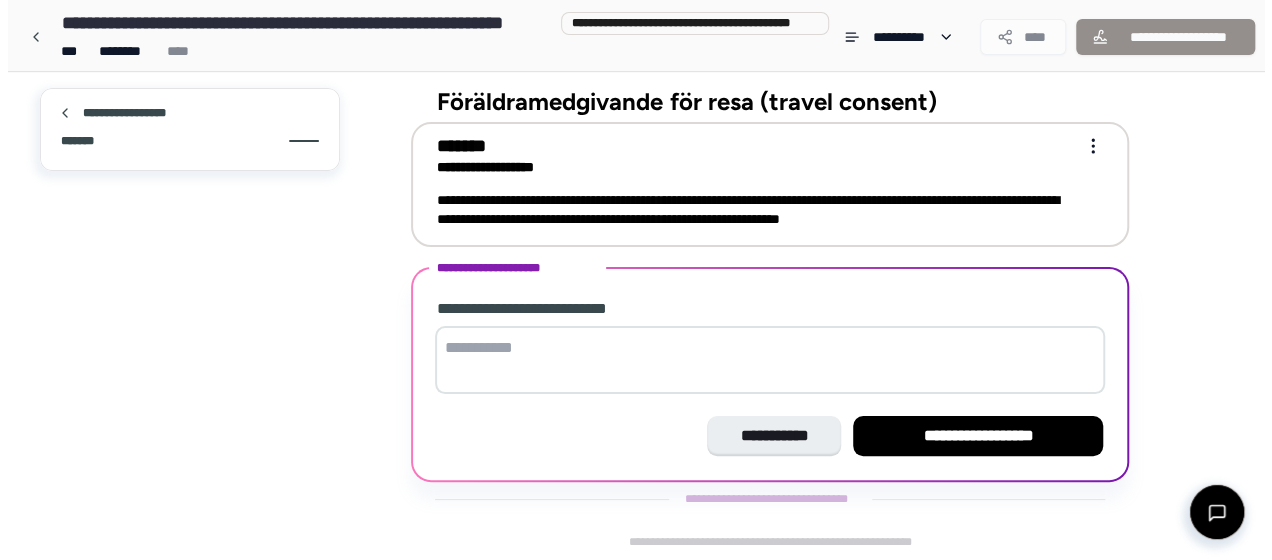 scroll, scrollTop: 0, scrollLeft: 0, axis: both 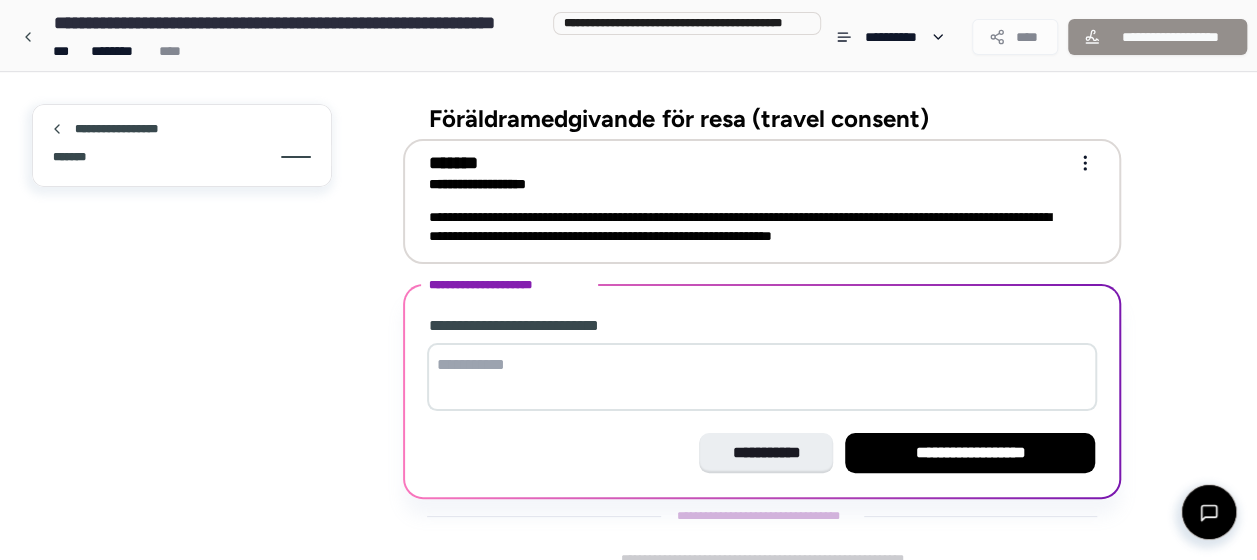 click at bounding box center [296, 157] 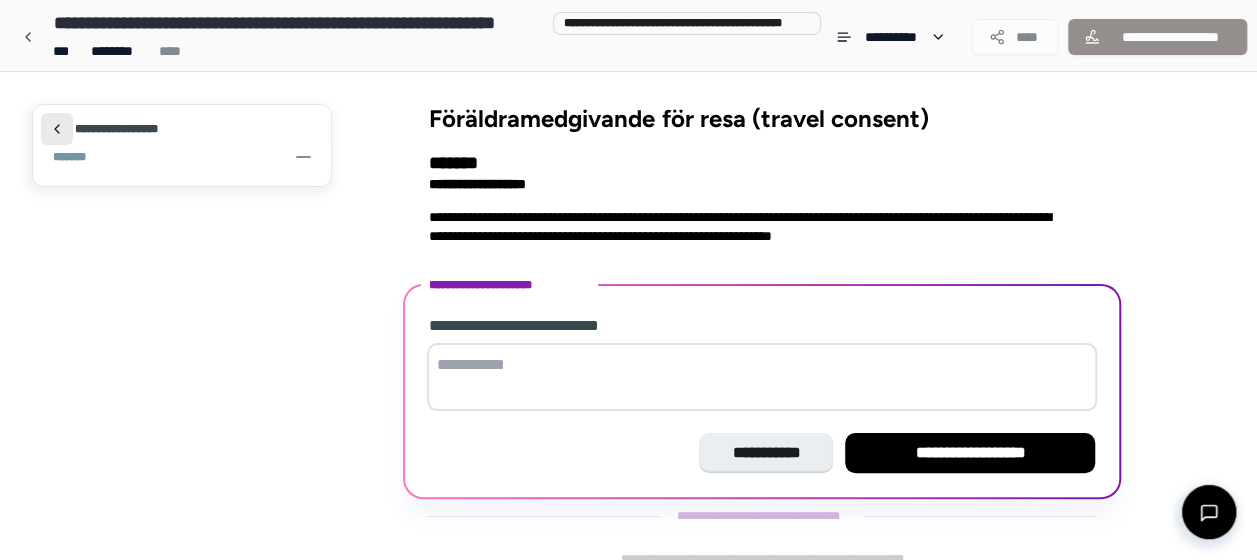 click at bounding box center [57, 129] 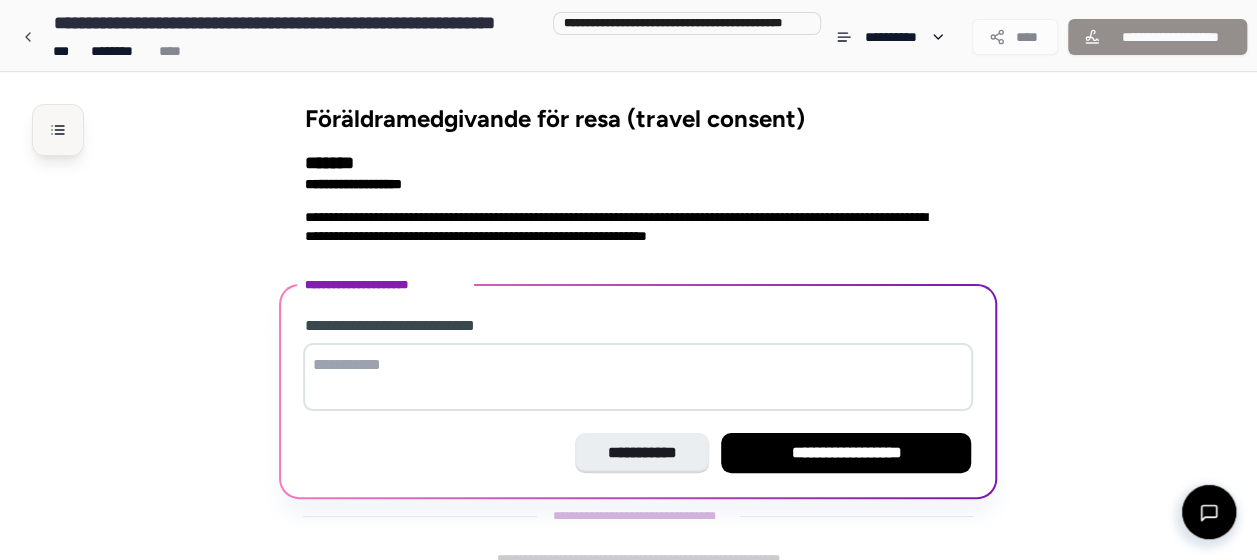 click at bounding box center [58, 130] 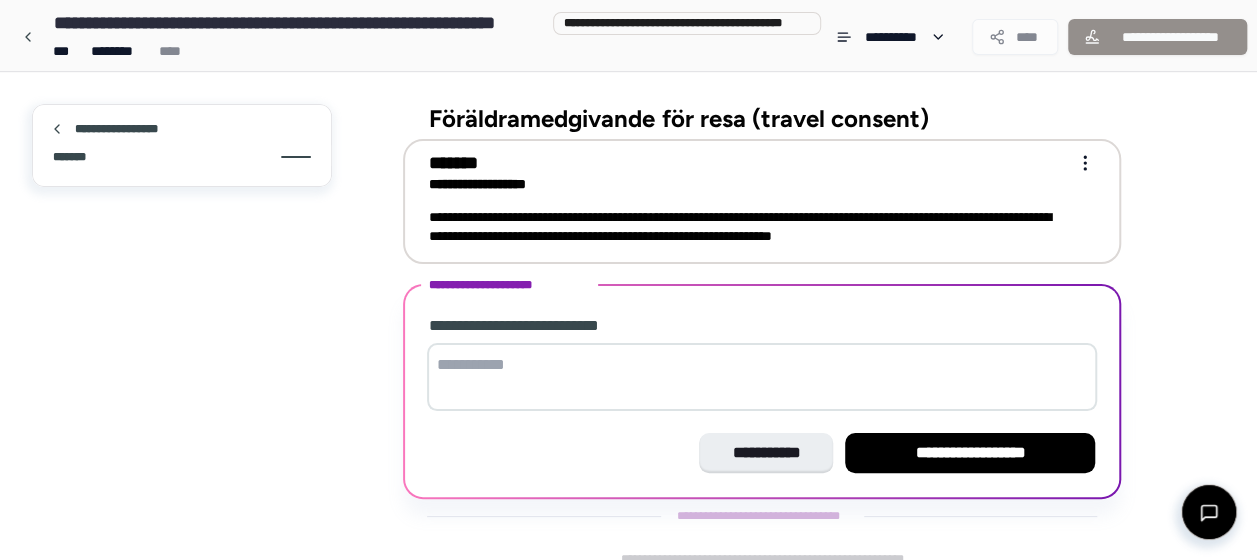 click on "*******" at bounding box center (75, 157) 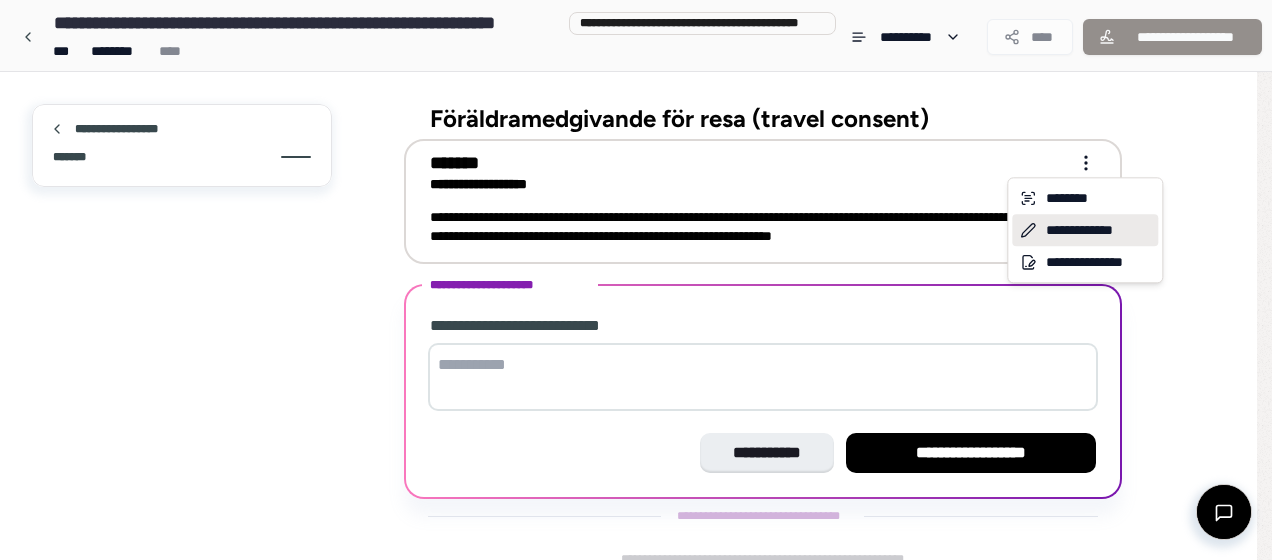 click on "**********" at bounding box center (1085, 230) 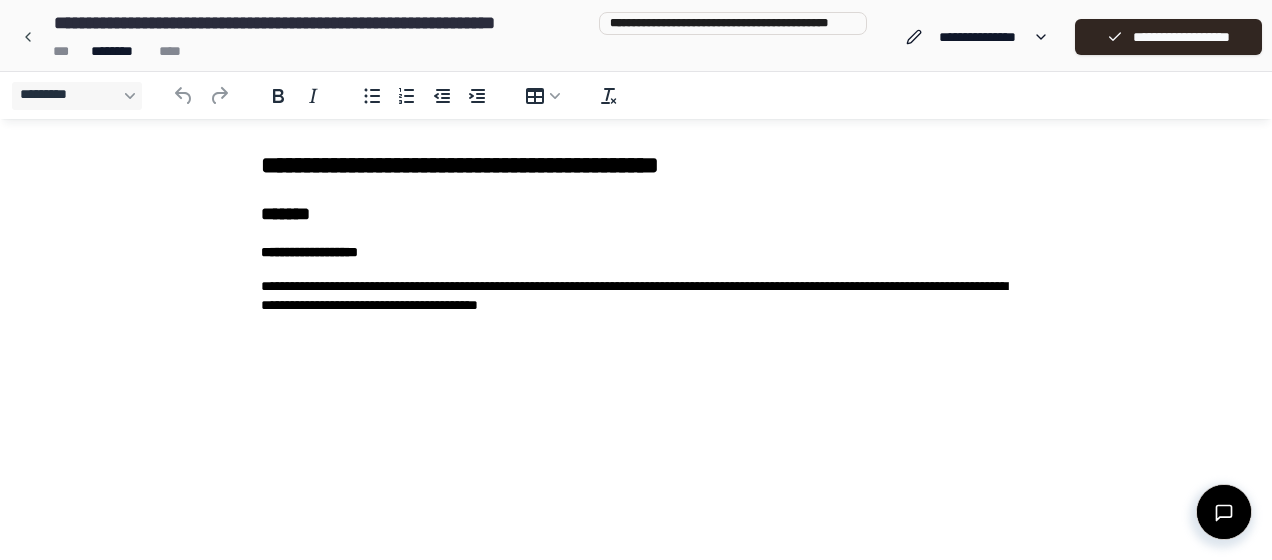 scroll, scrollTop: 0, scrollLeft: 0, axis: both 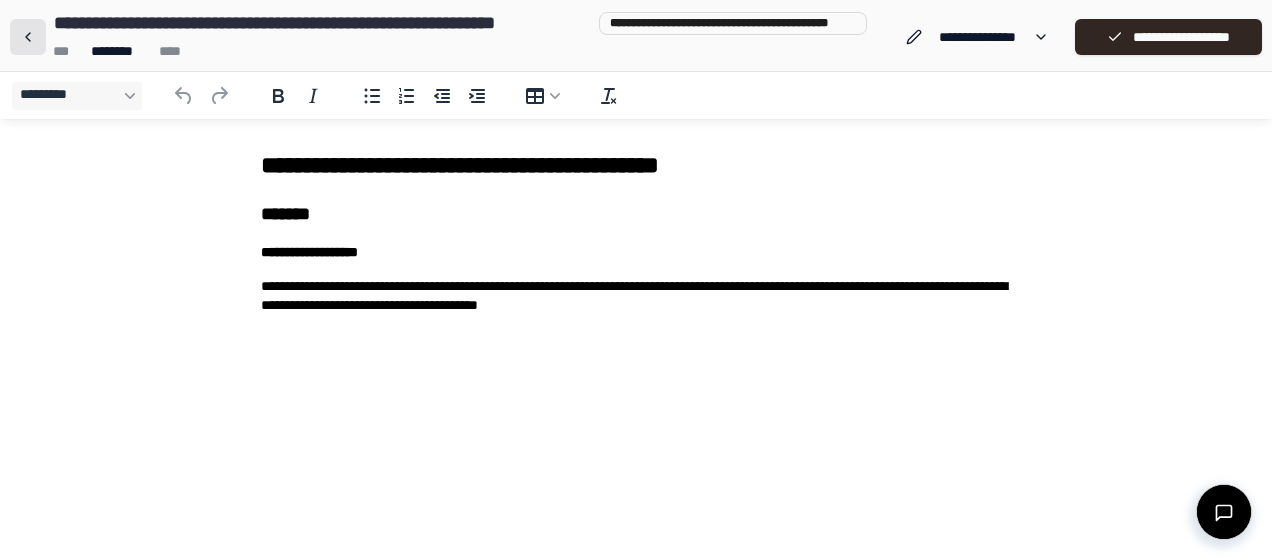 click at bounding box center [28, 37] 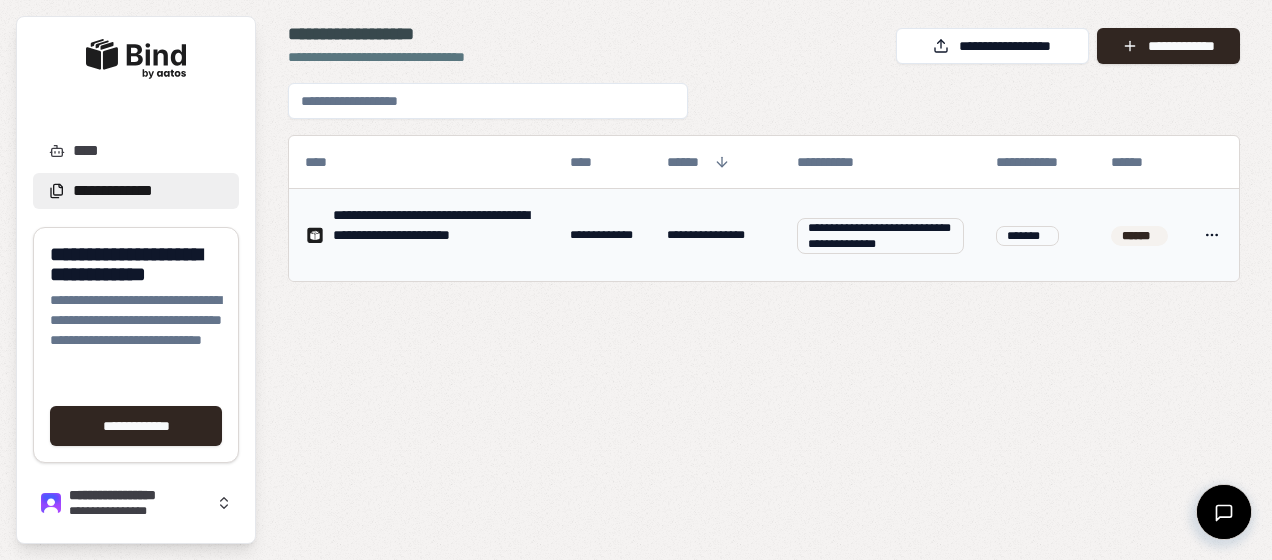 click on "**********" at bounding box center [636, 280] 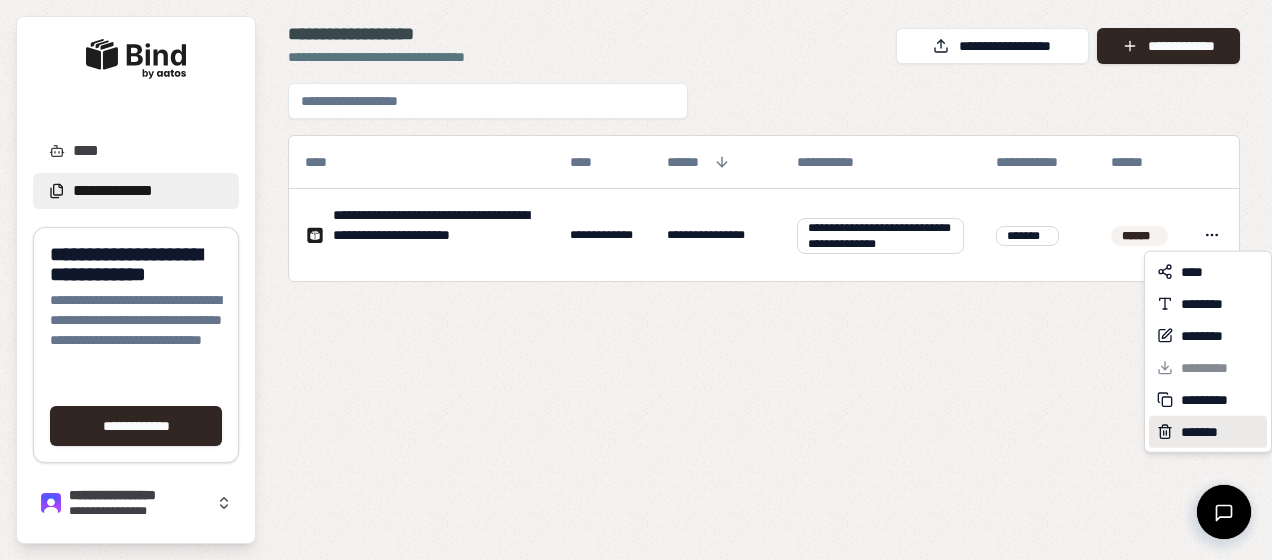 click on "*******" at bounding box center (1203, 432) 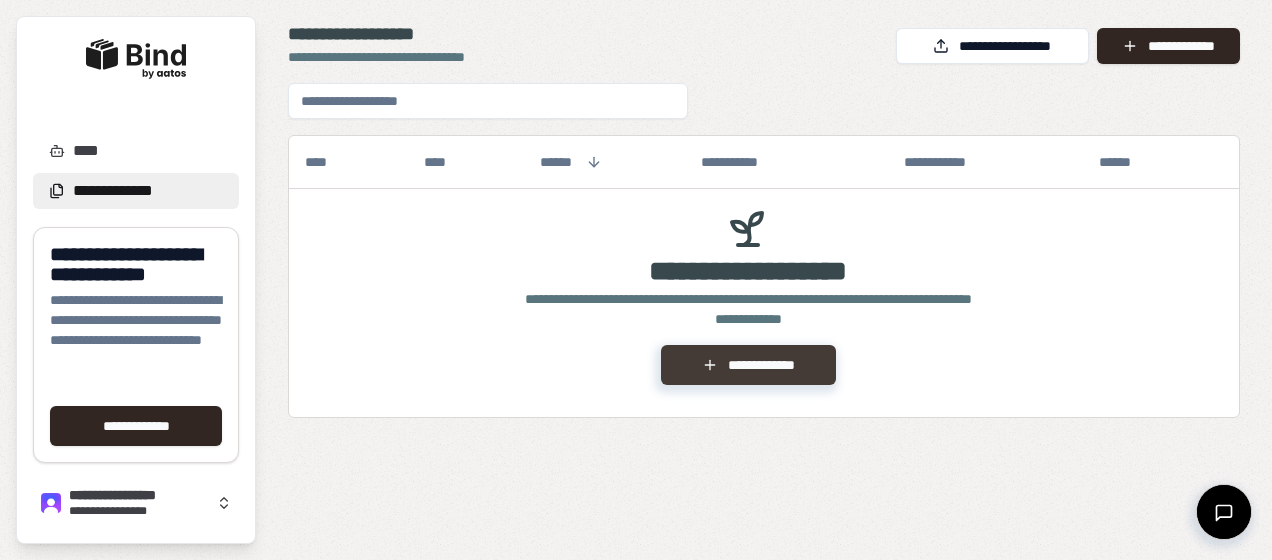 click on "**********" at bounding box center [748, 365] 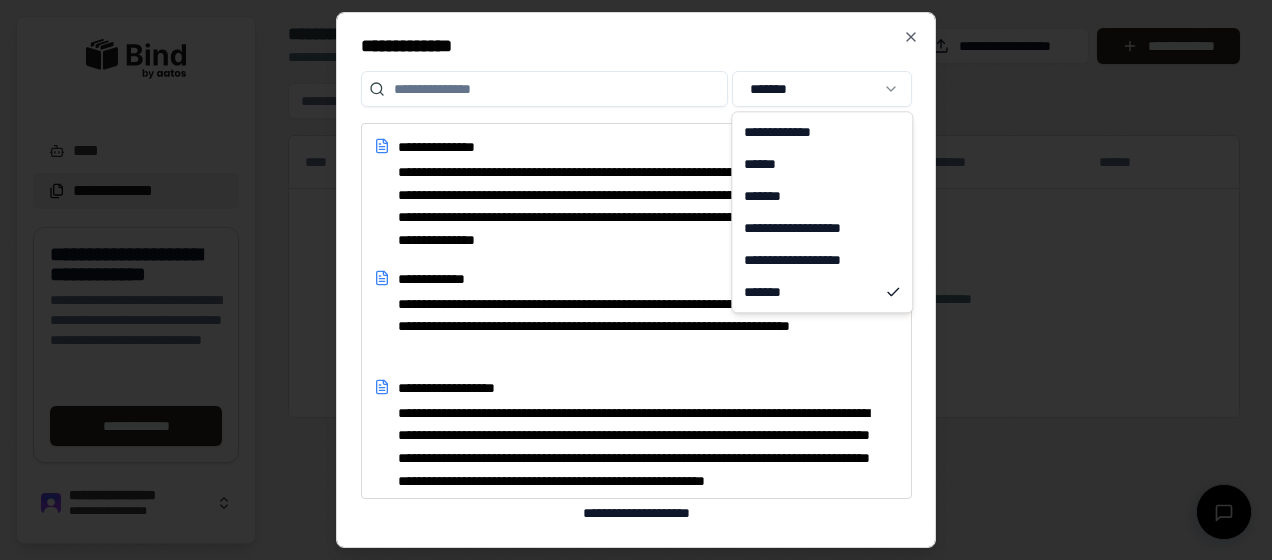 click on "**********" at bounding box center (636, 280) 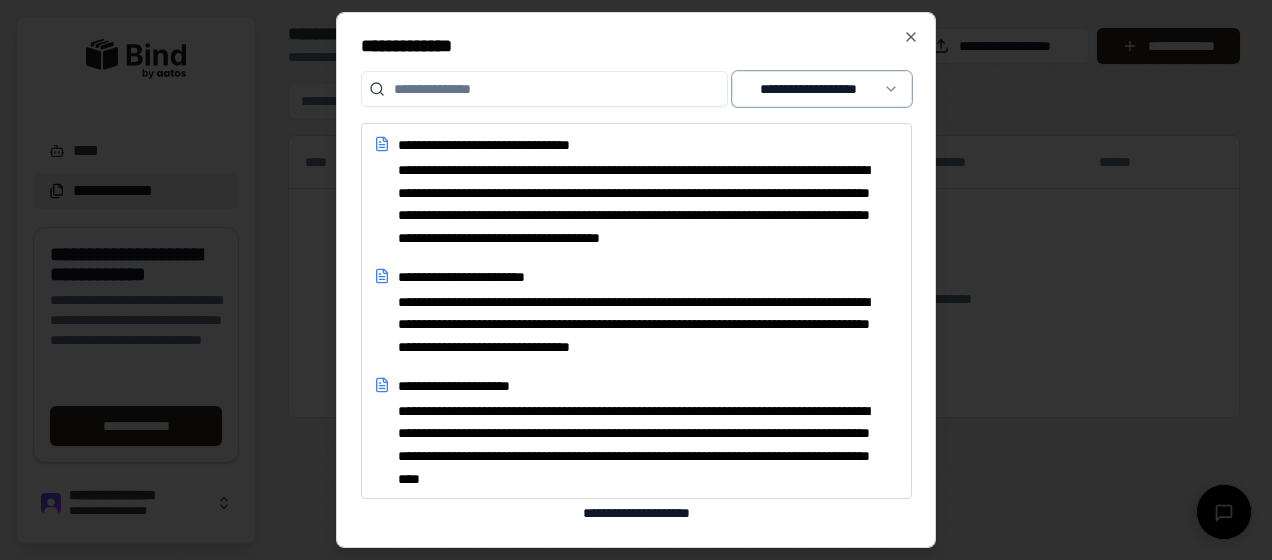 scroll, scrollTop: 14300, scrollLeft: 0, axis: vertical 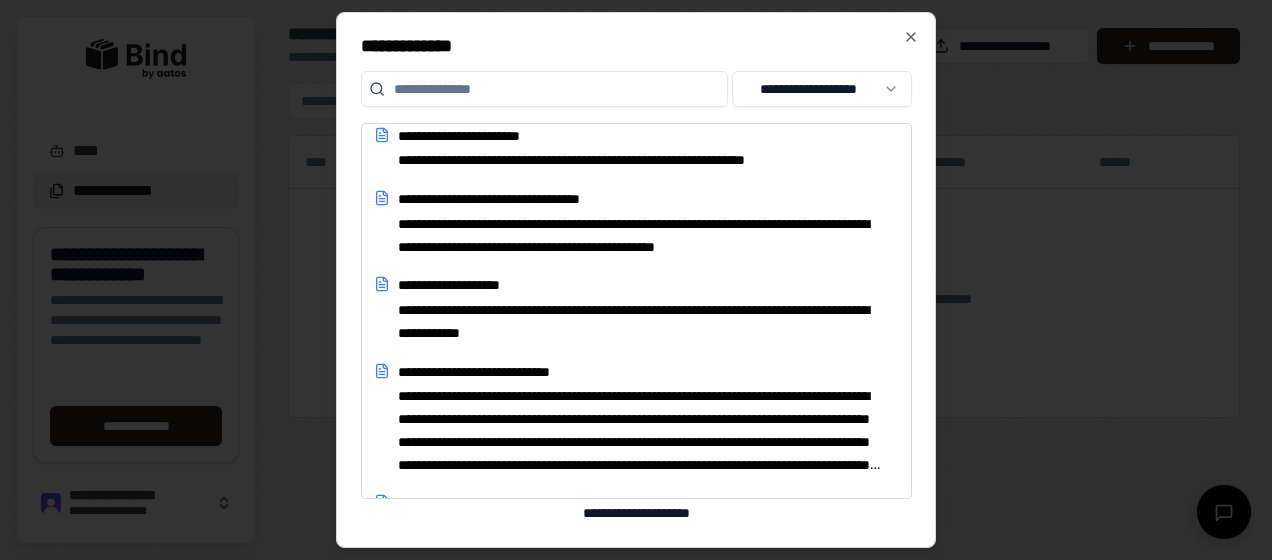 click at bounding box center [544, 89] 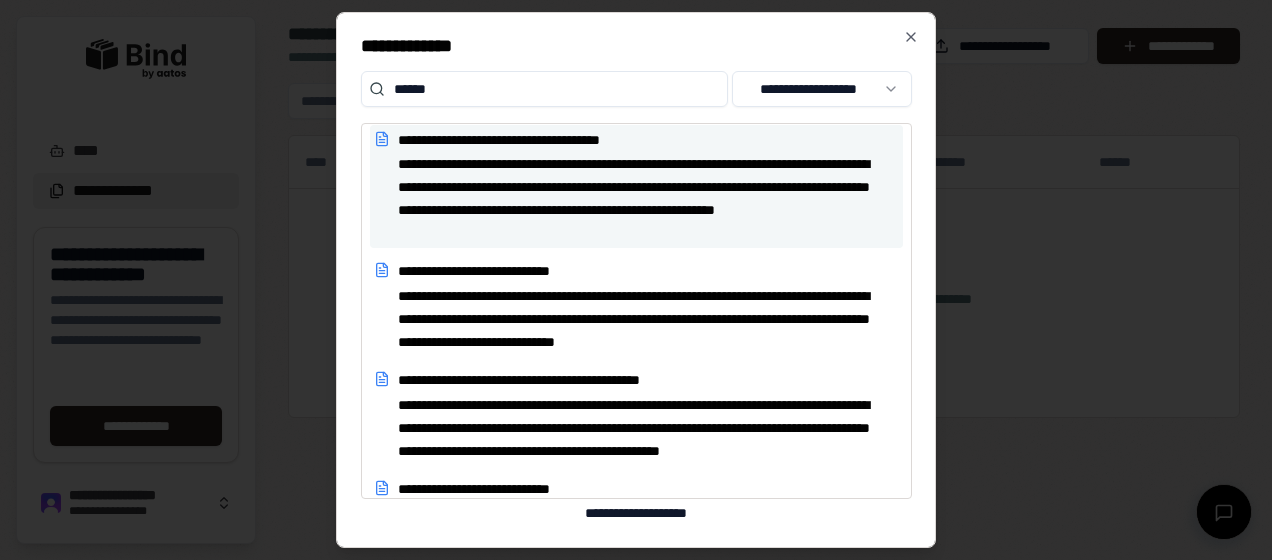 scroll, scrollTop: 500, scrollLeft: 0, axis: vertical 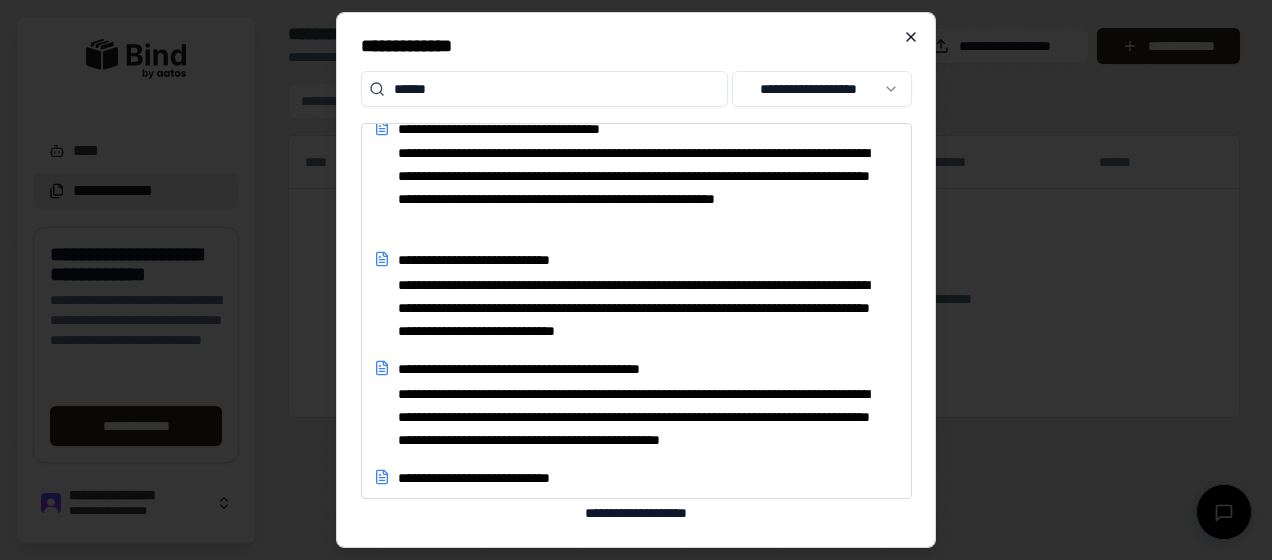 type on "******" 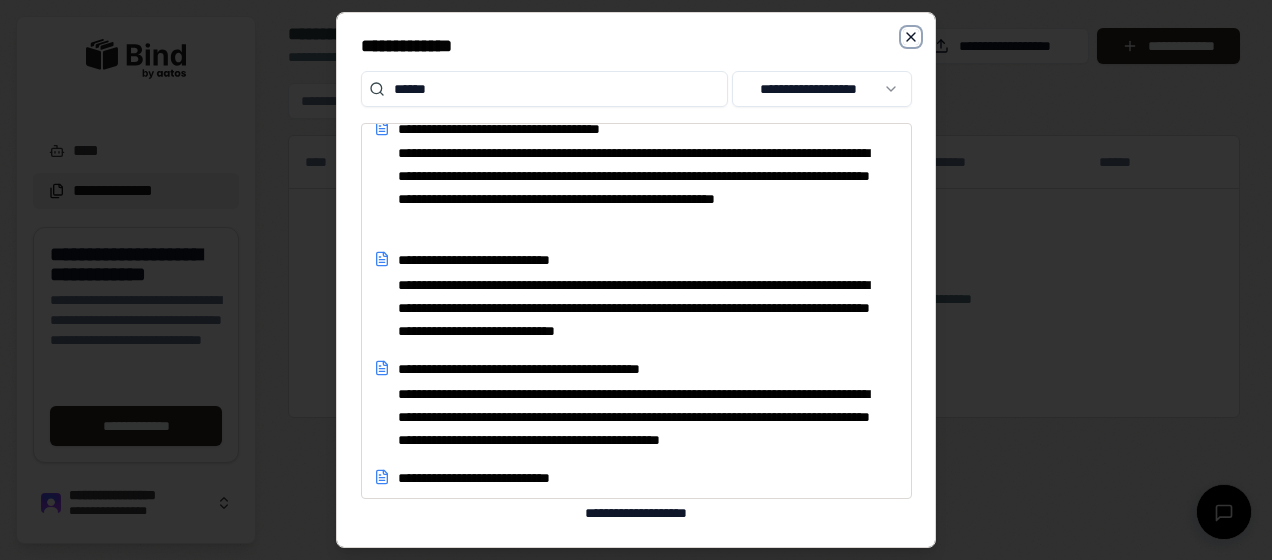click 